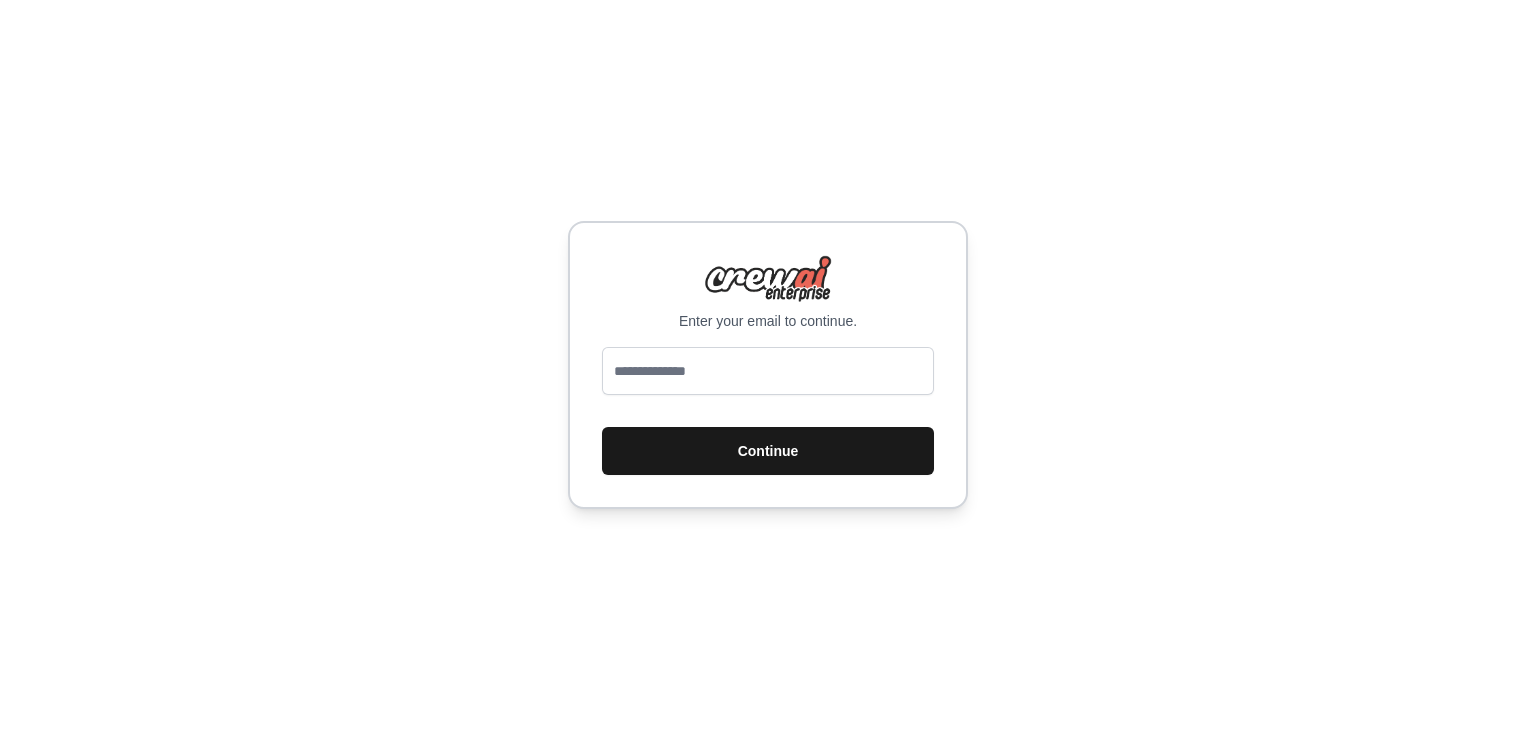 scroll, scrollTop: 0, scrollLeft: 0, axis: both 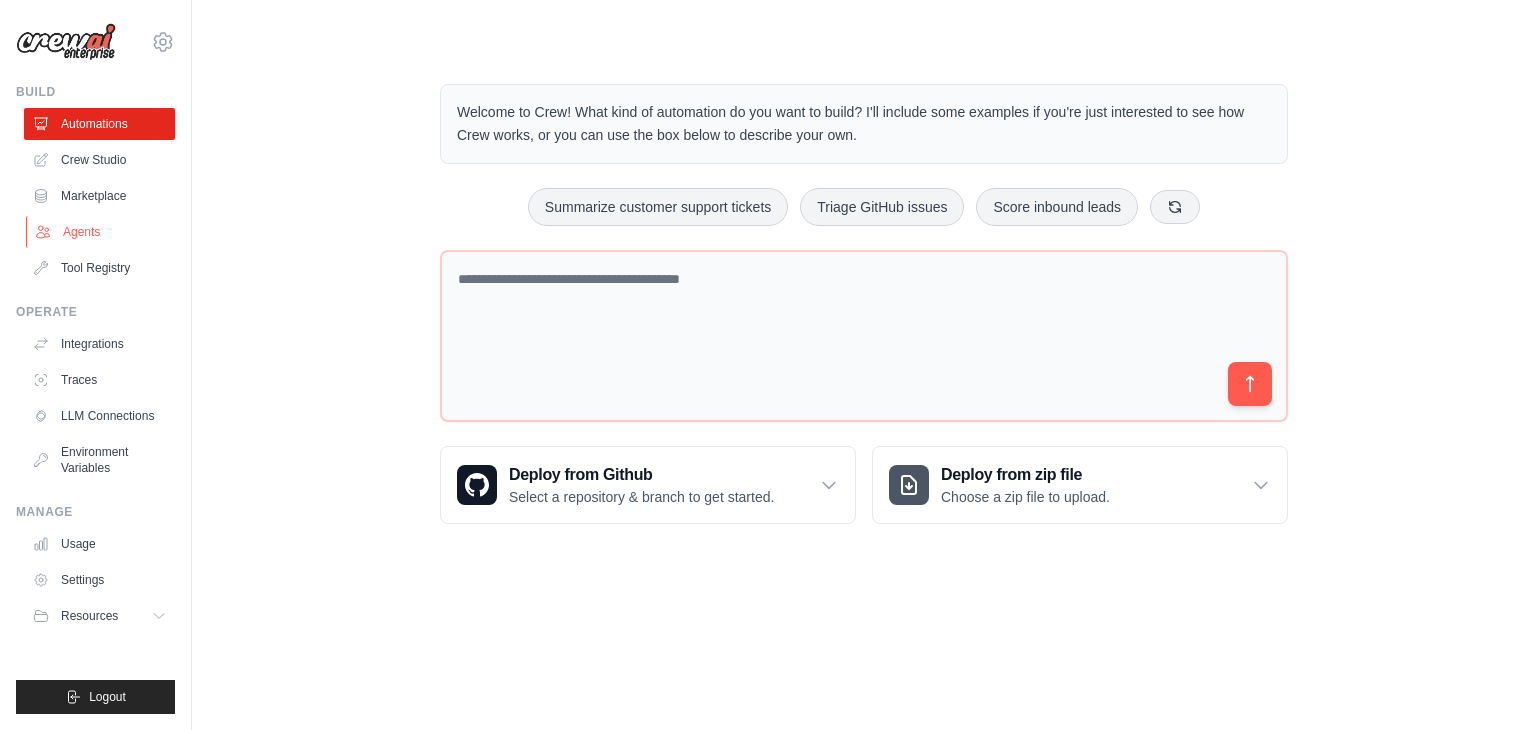 click on "Agents" at bounding box center (101, 232) 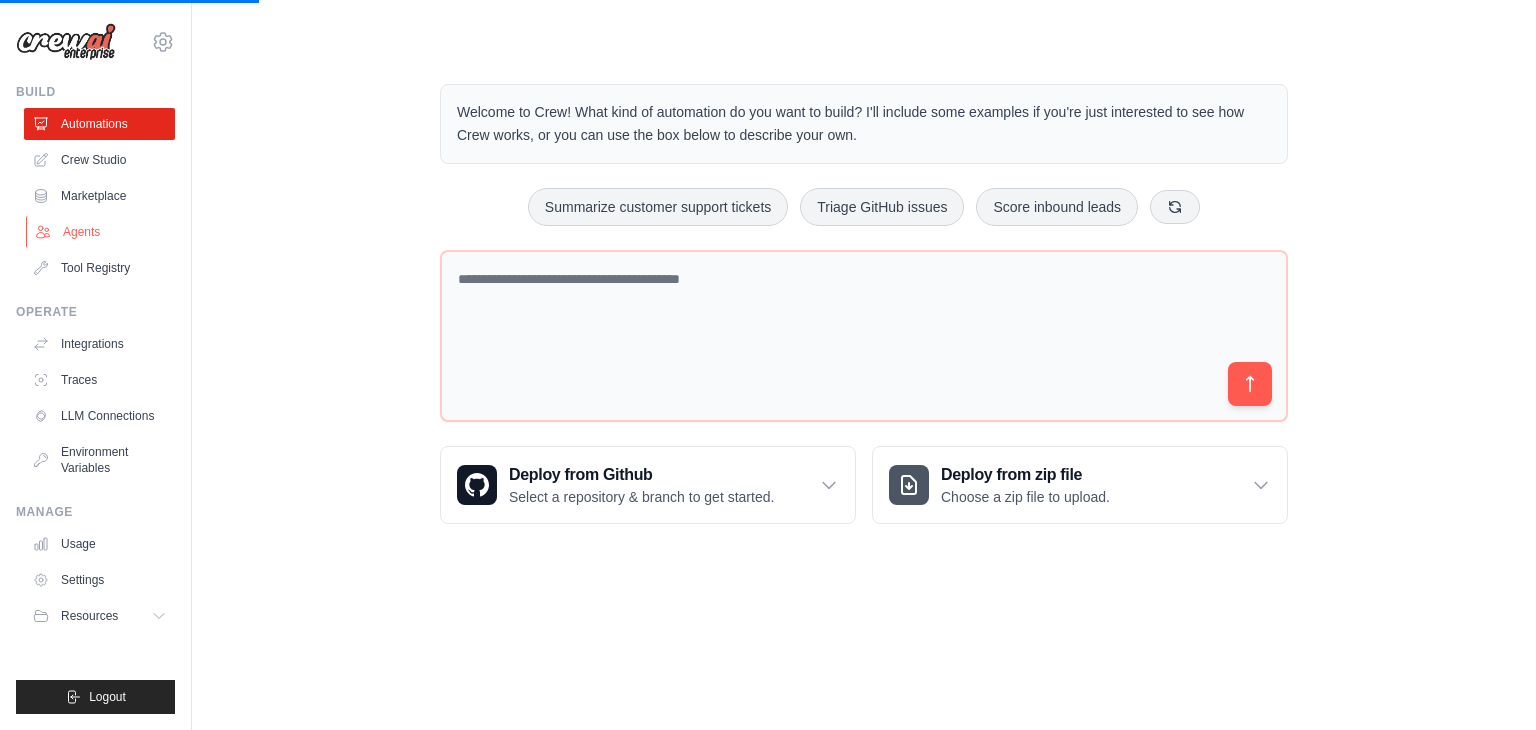 click on "Agents" at bounding box center (101, 232) 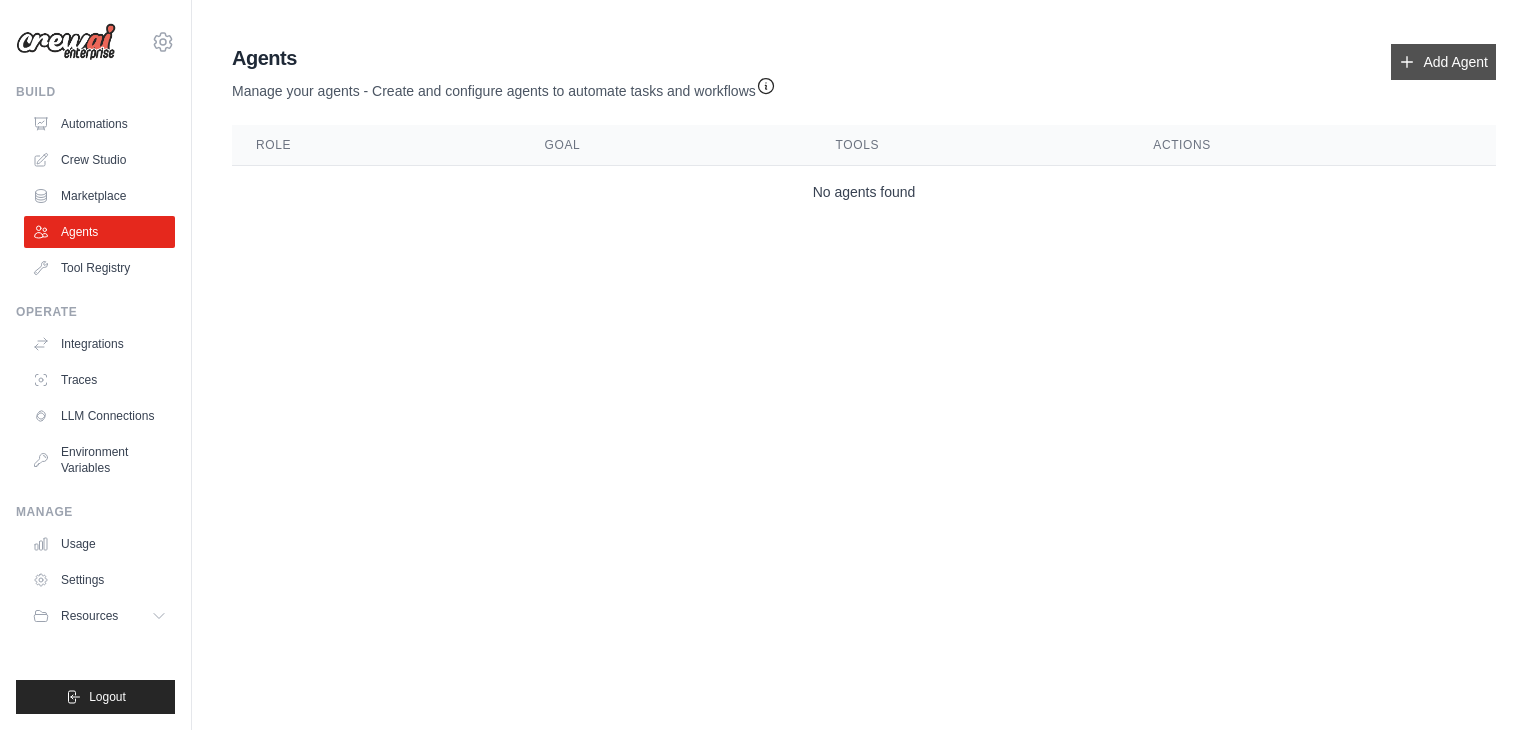 click on "Add Agent" at bounding box center [1443, 62] 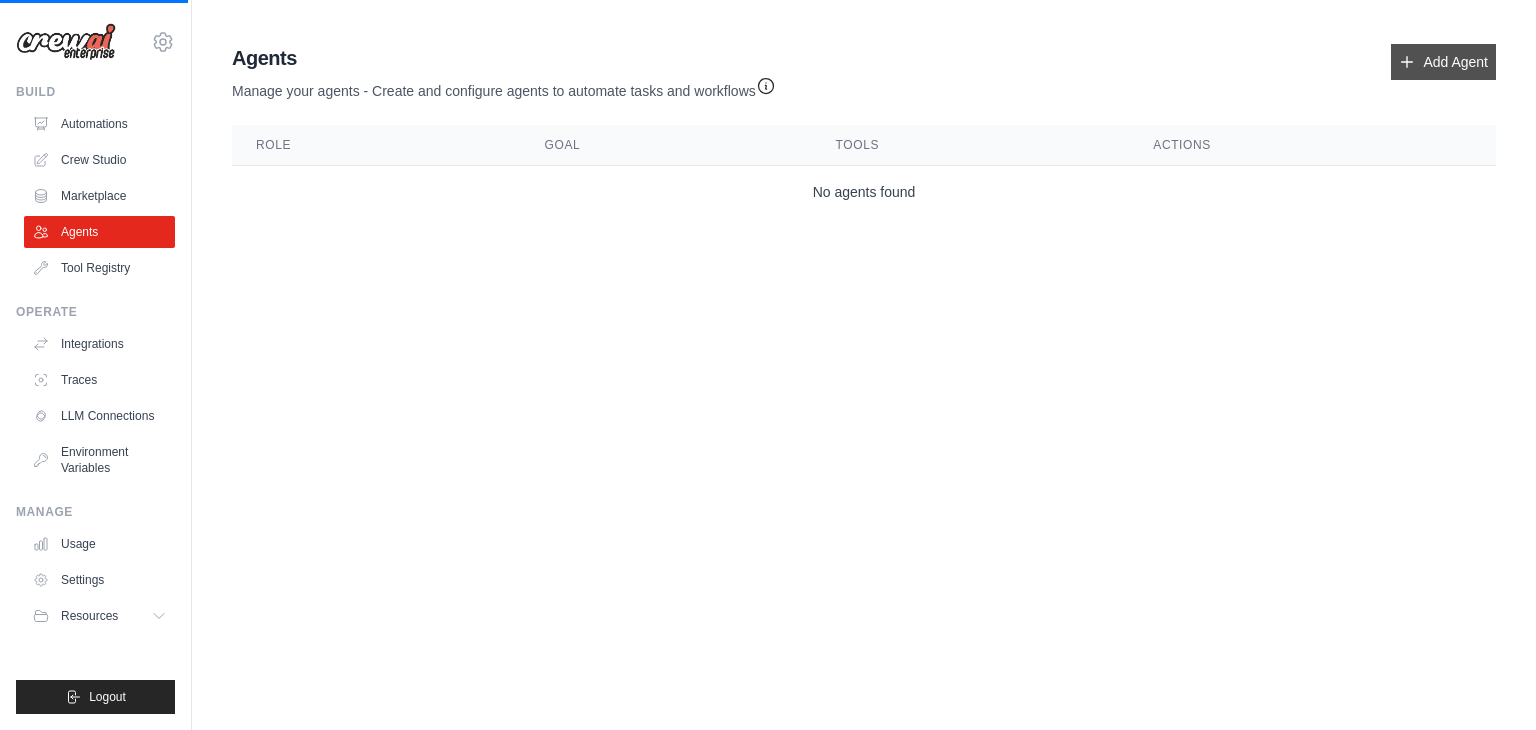 click on "Add Agent" at bounding box center [1443, 62] 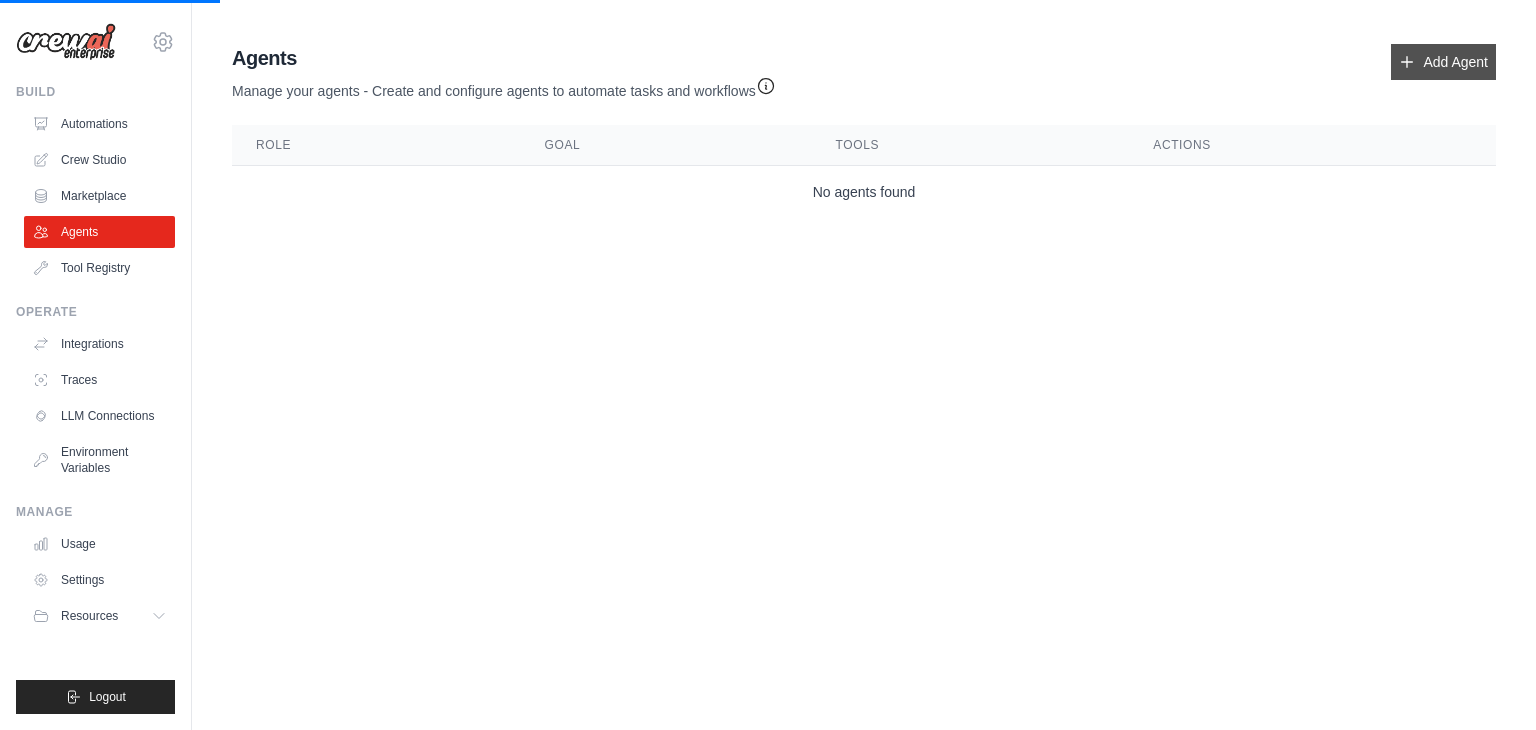click on "Add Agent" at bounding box center [1443, 62] 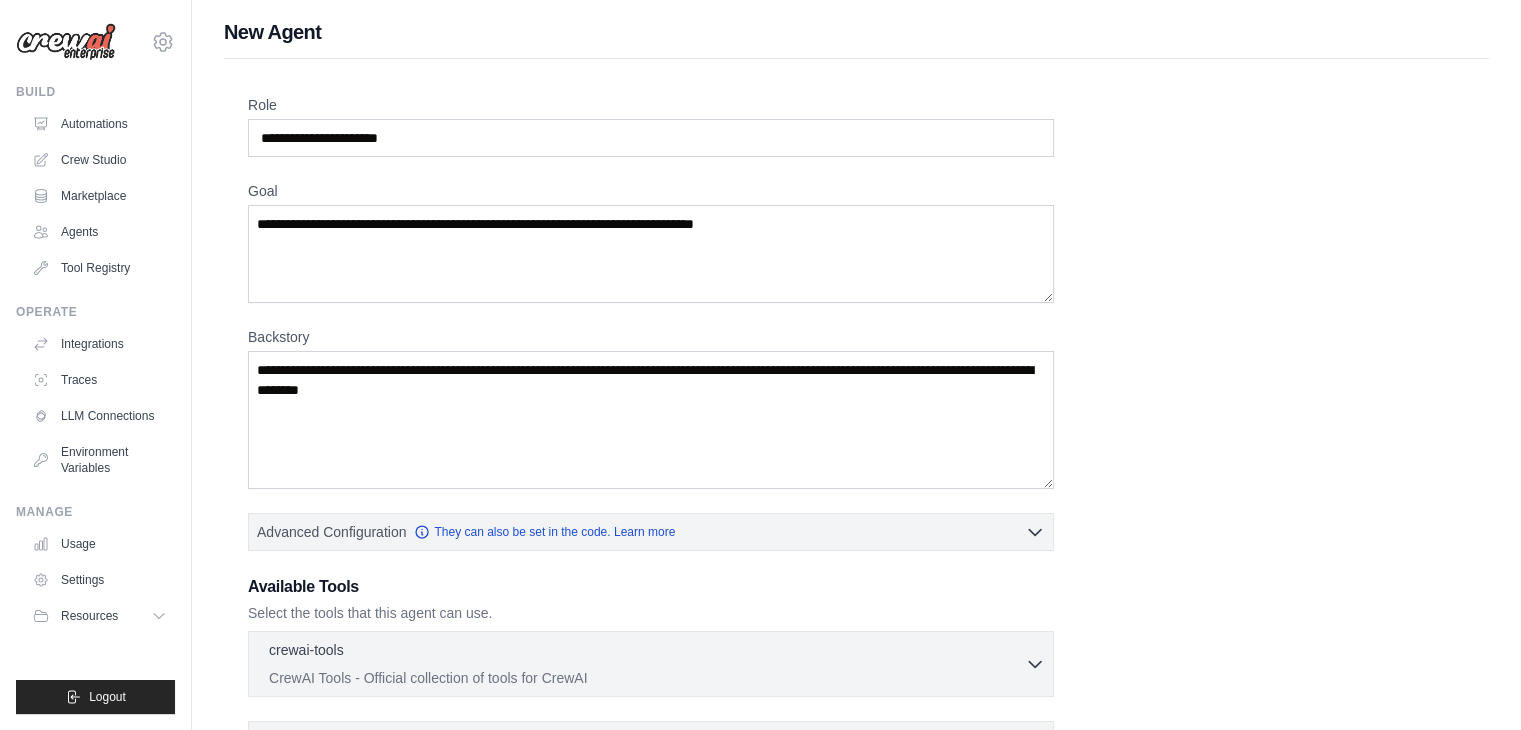 scroll, scrollTop: 0, scrollLeft: 0, axis: both 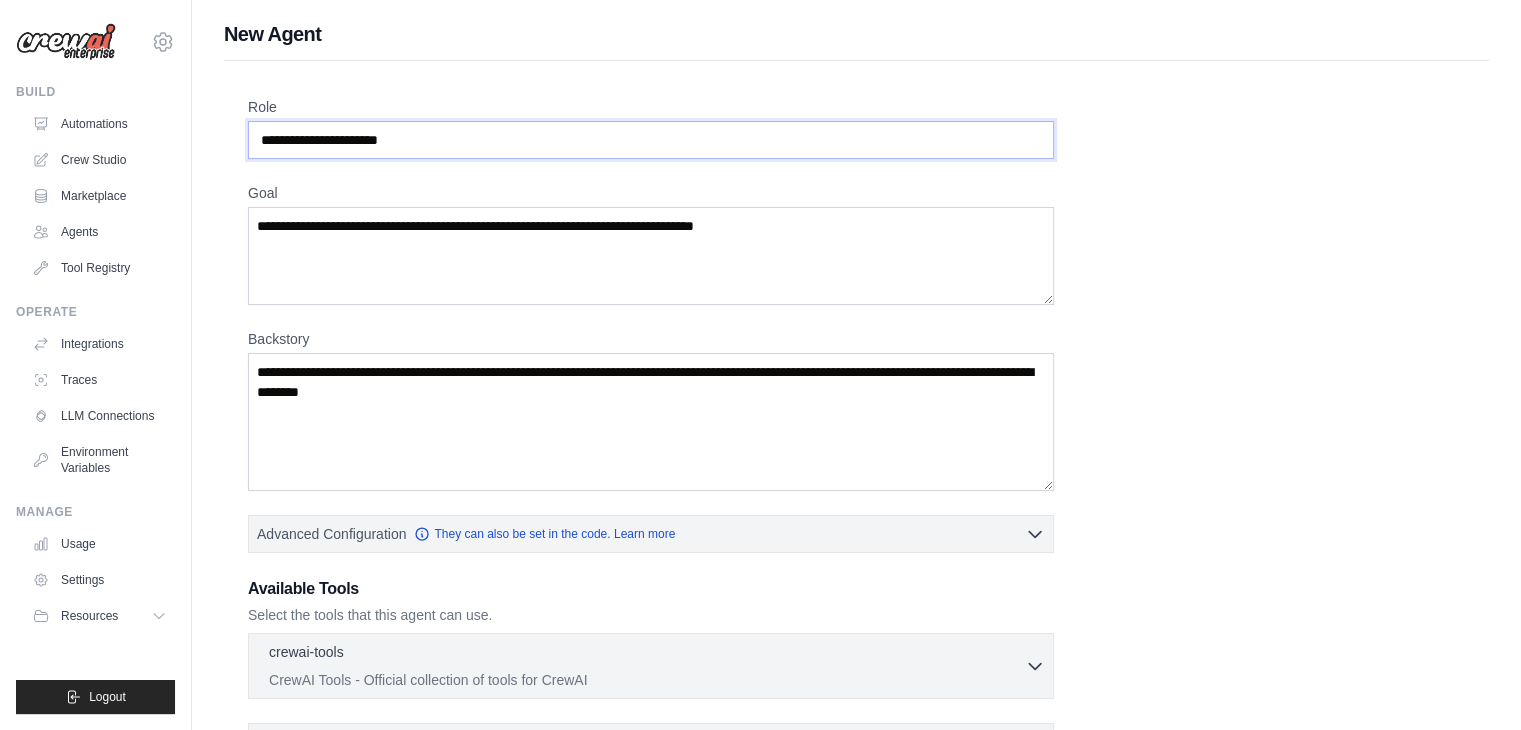 click on "Role" at bounding box center [651, 140] 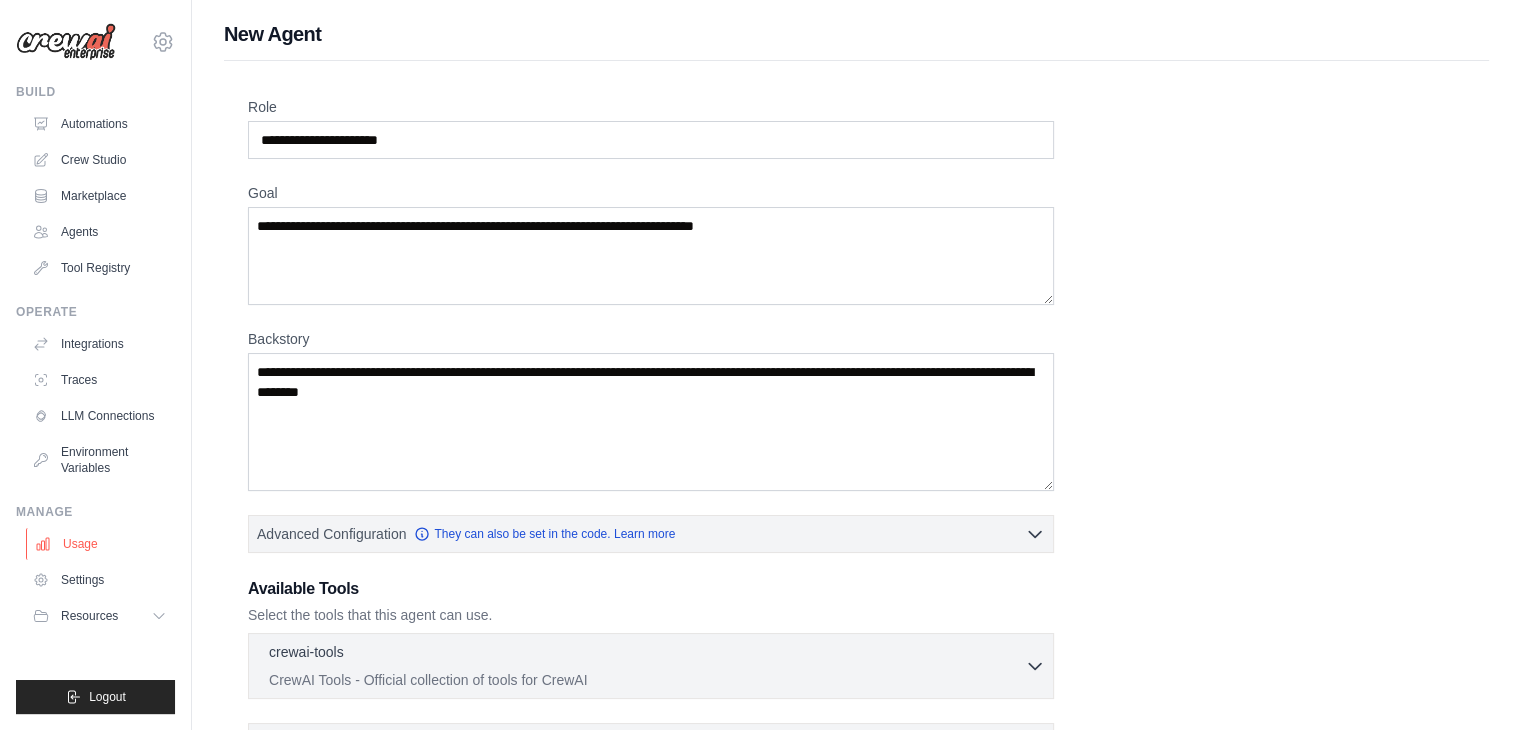 click on "Usage" at bounding box center (101, 544) 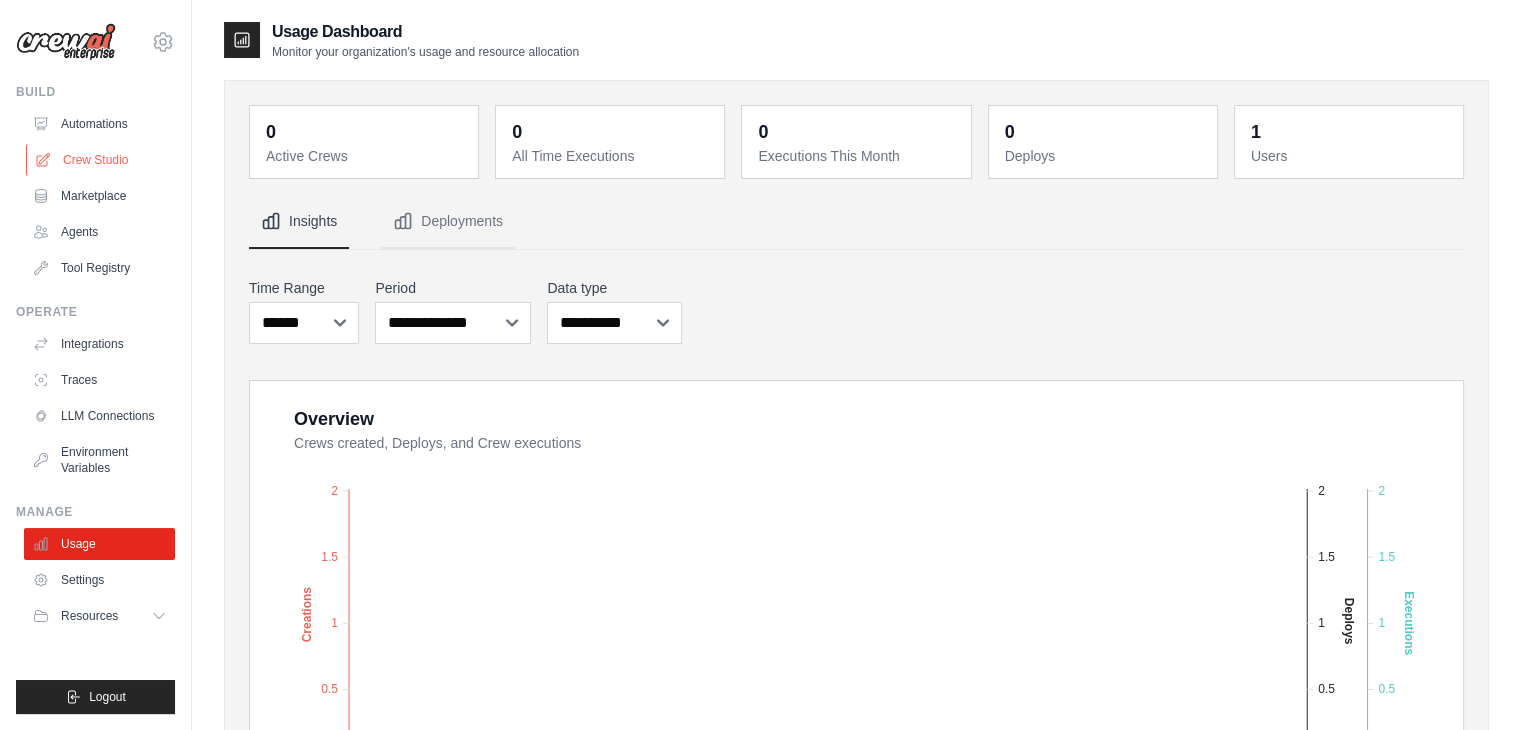 click on "Crew Studio" at bounding box center (101, 160) 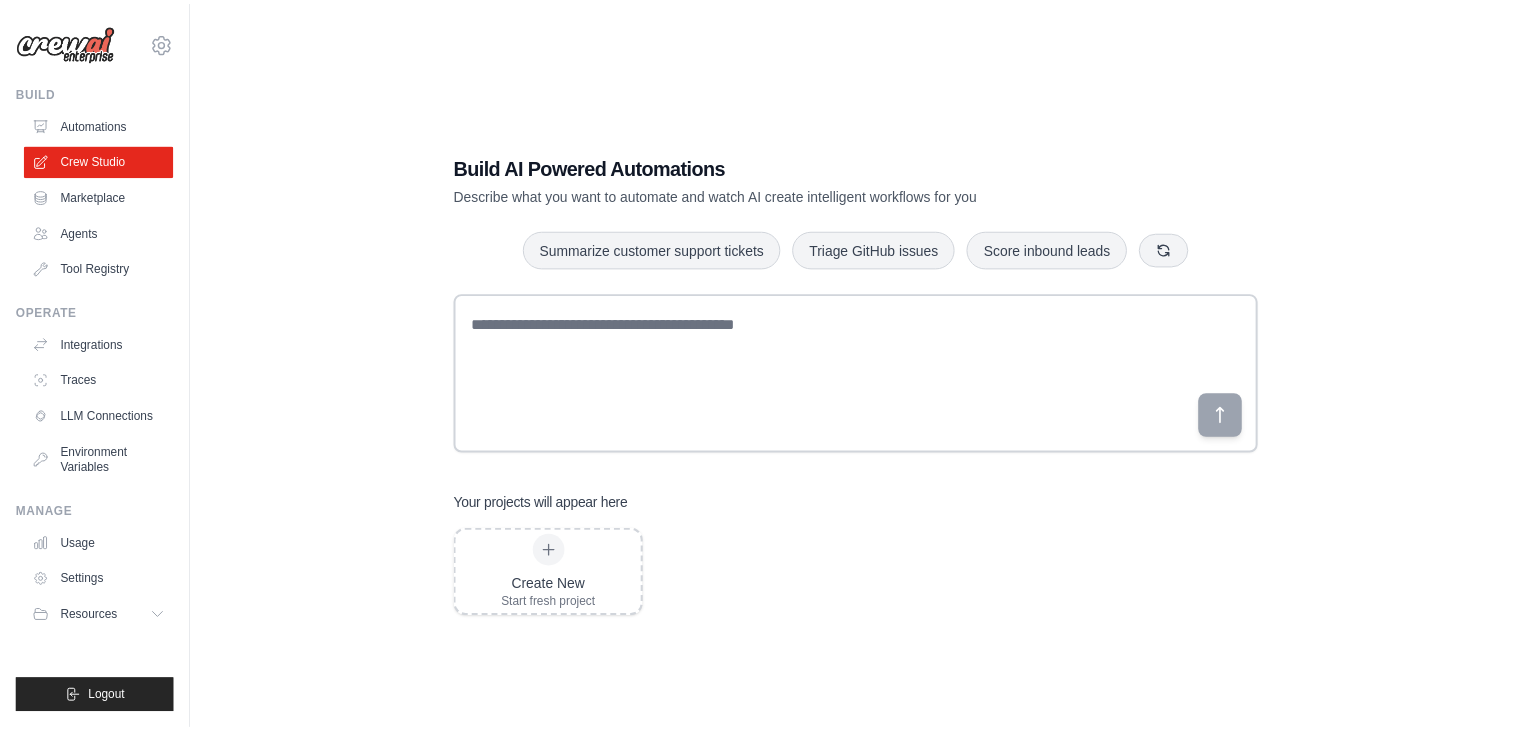 scroll, scrollTop: 0, scrollLeft: 0, axis: both 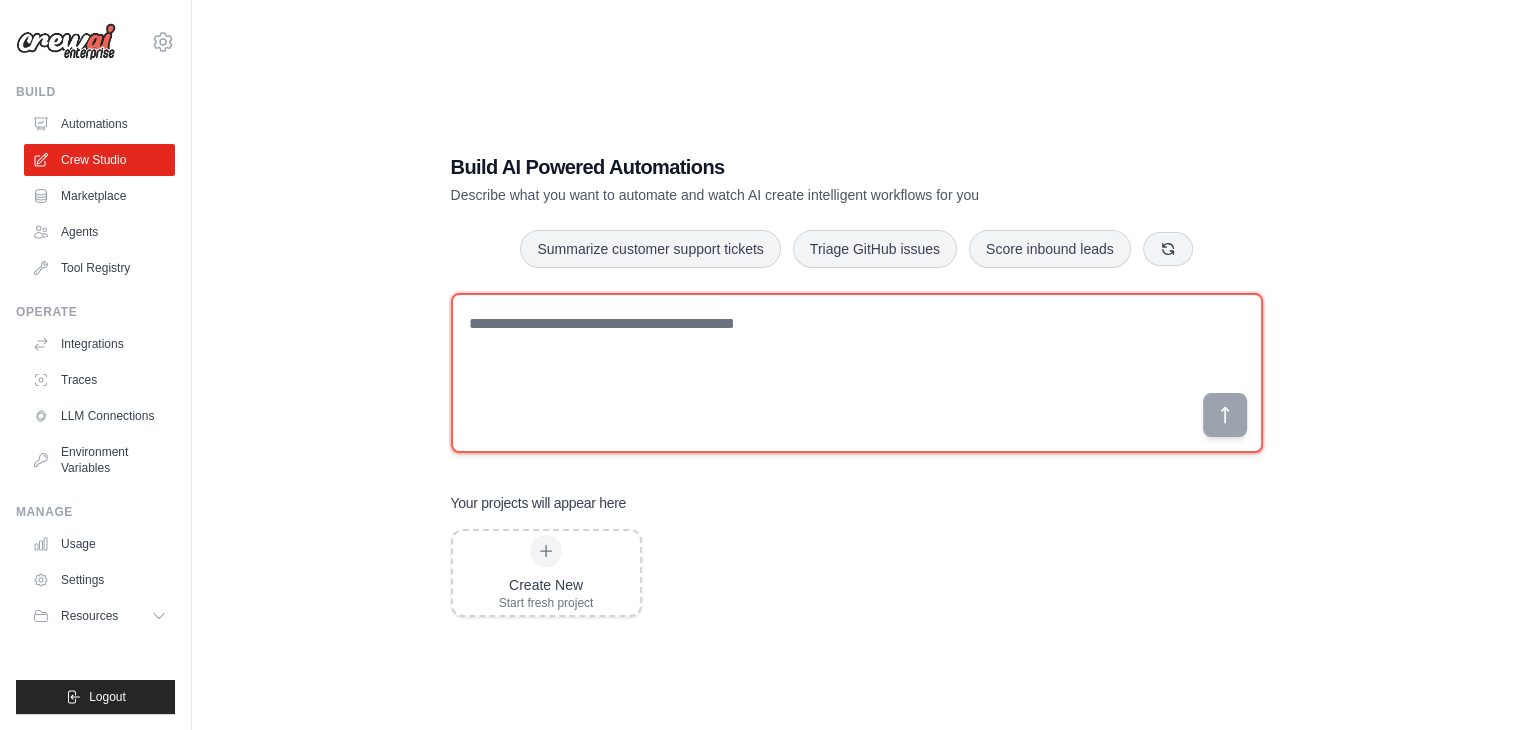 click at bounding box center [857, 373] 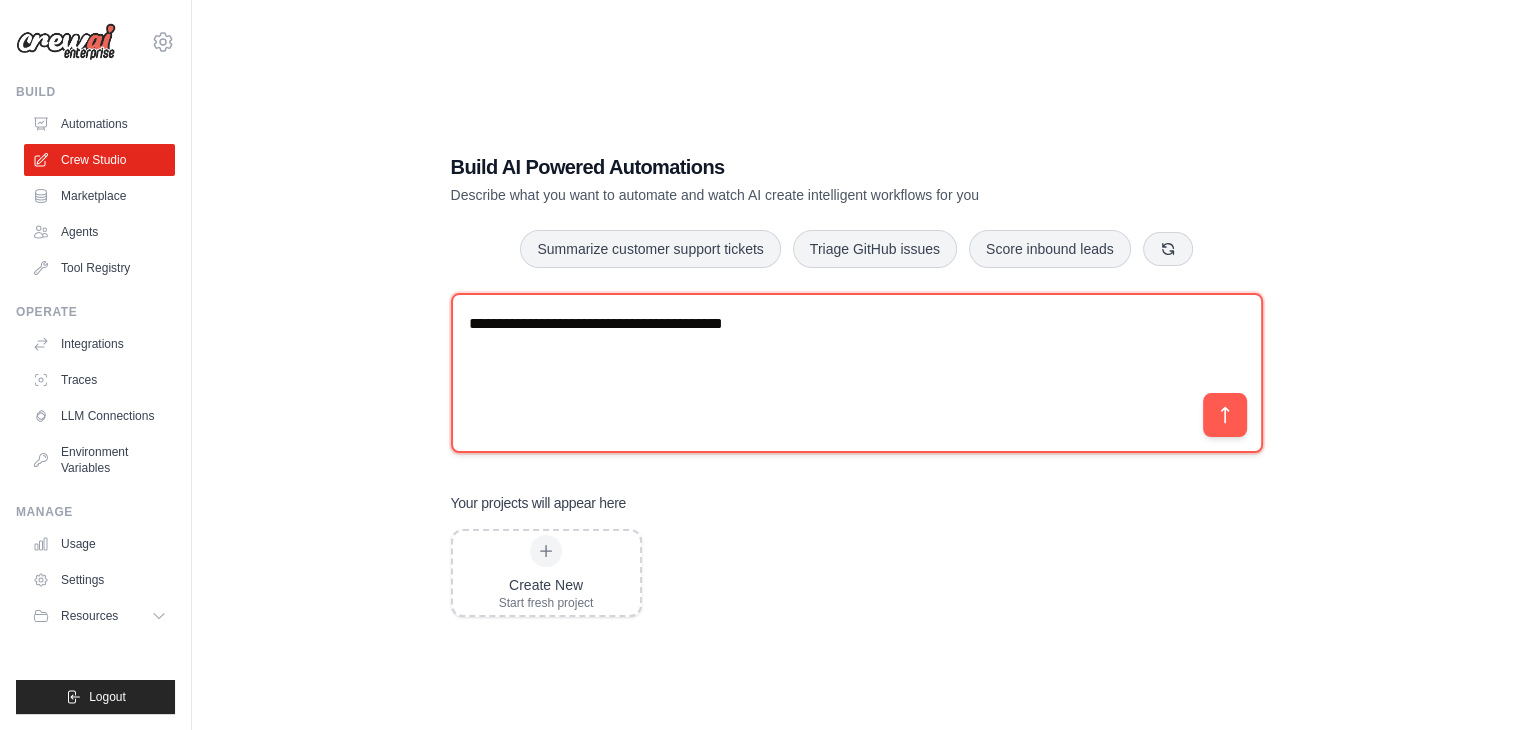 click on "**********" at bounding box center (857, 373) 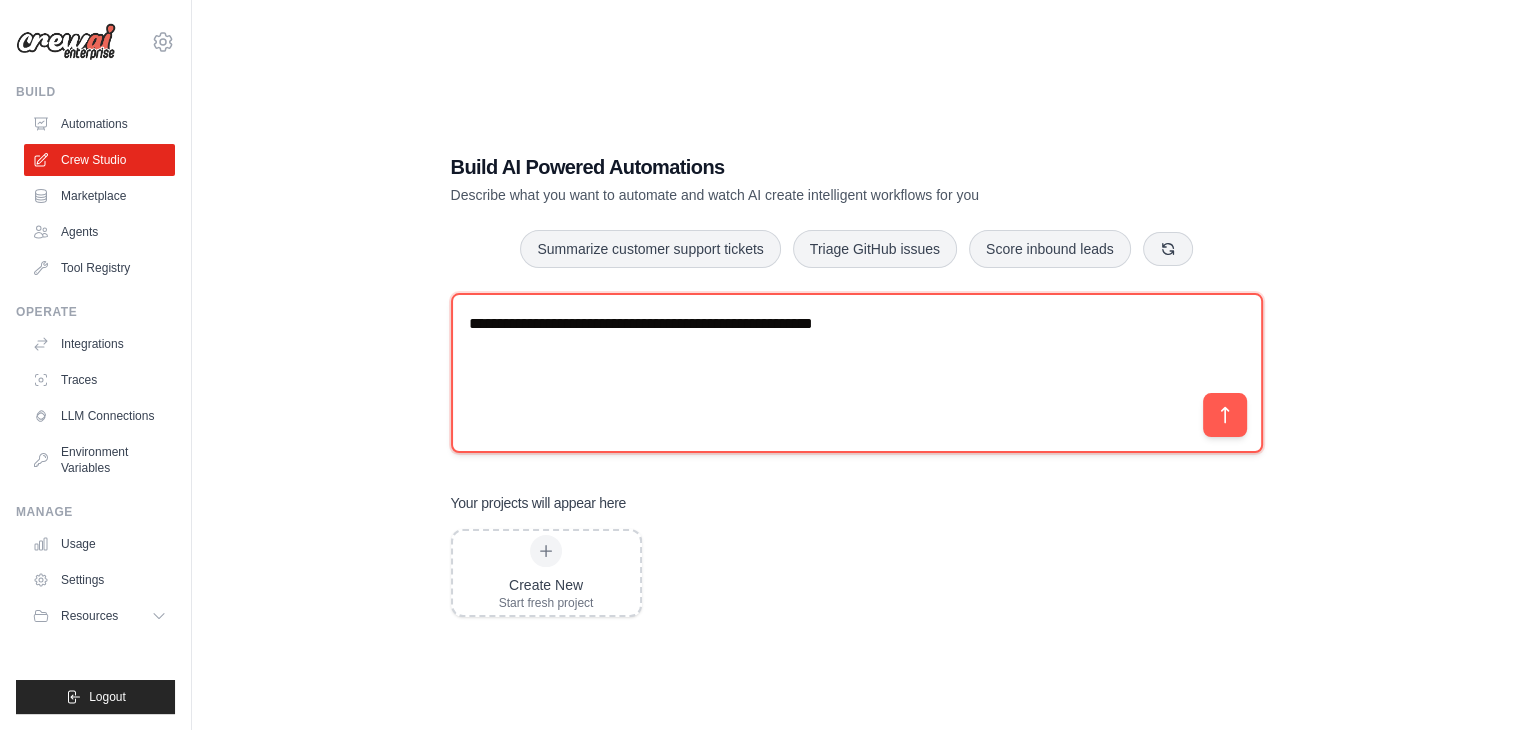 click on "**********" at bounding box center [857, 373] 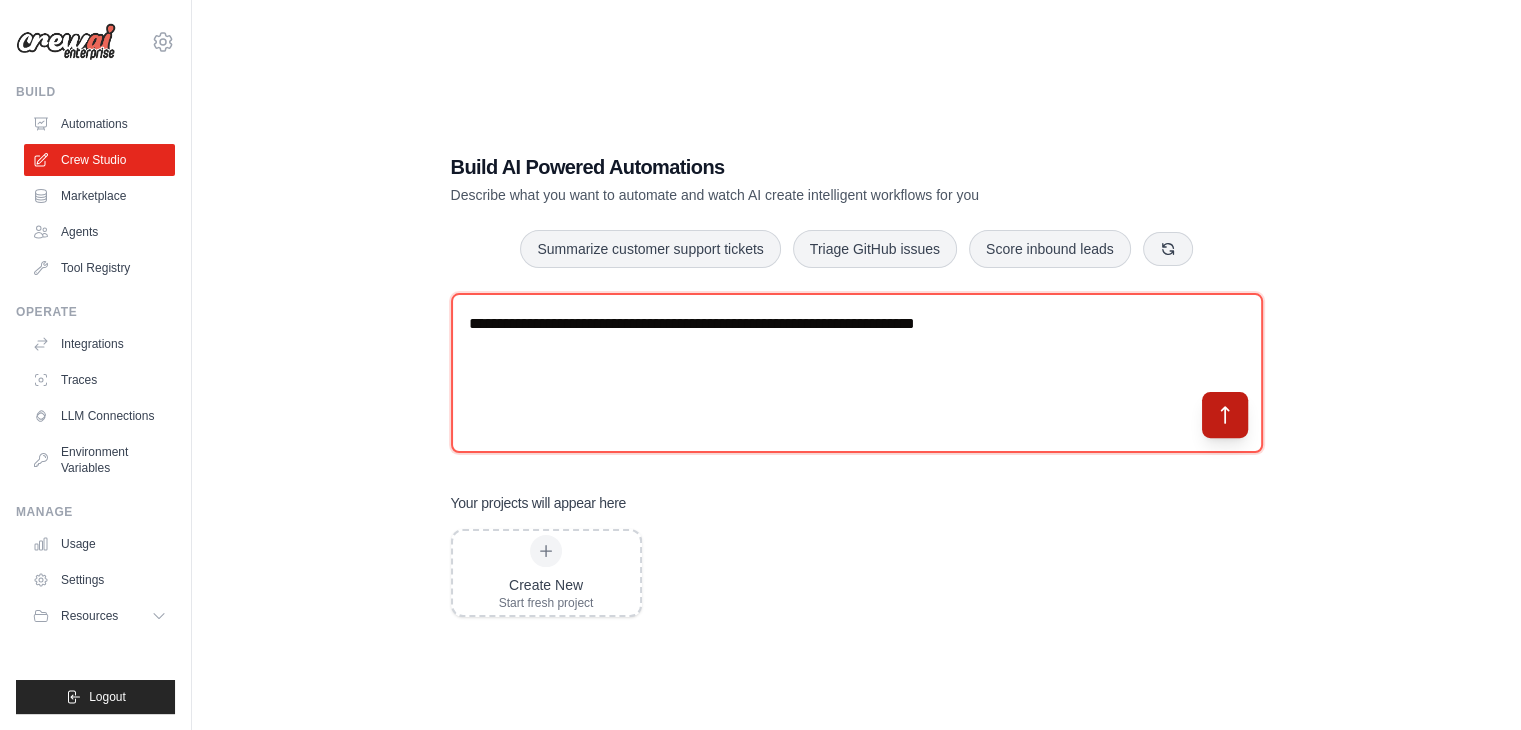 type on "**********" 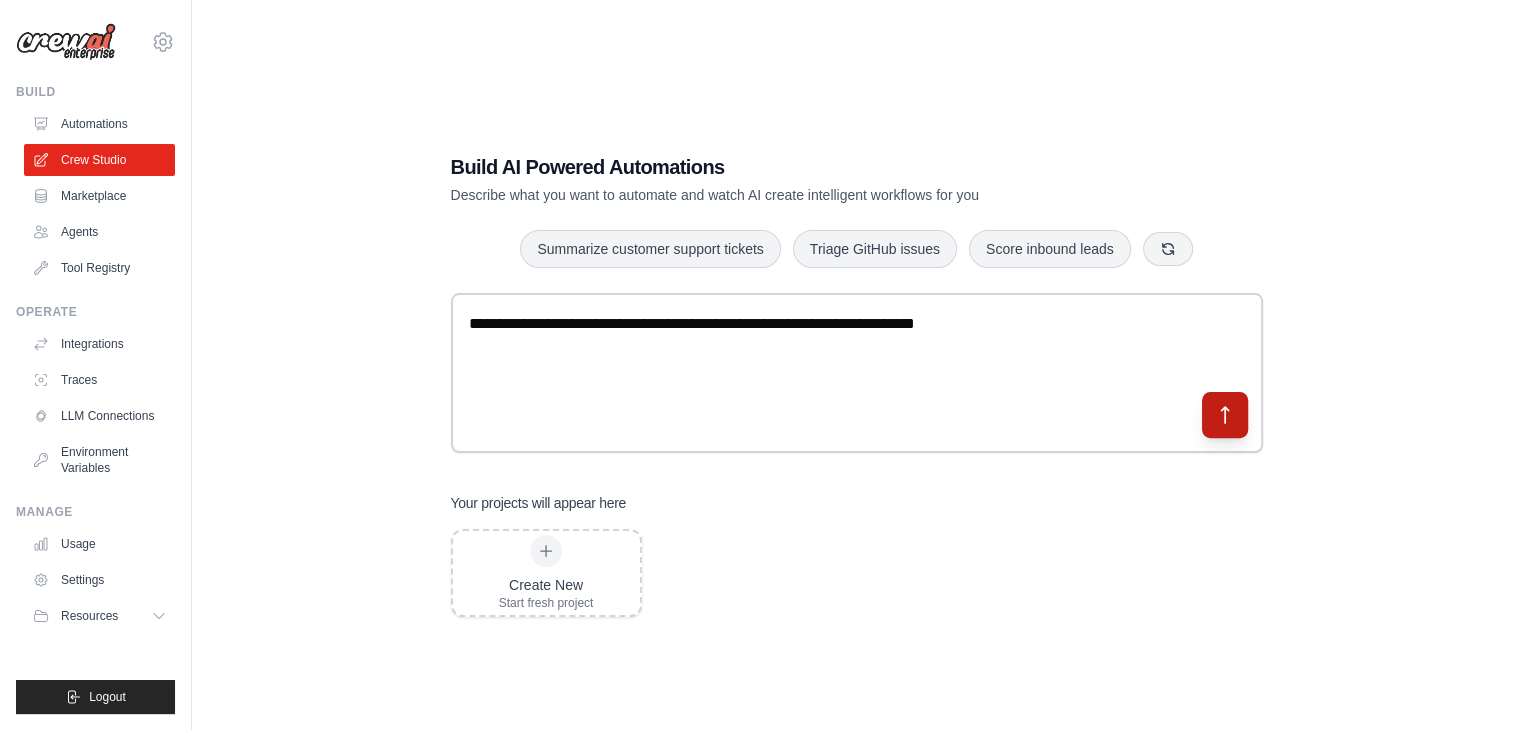 click 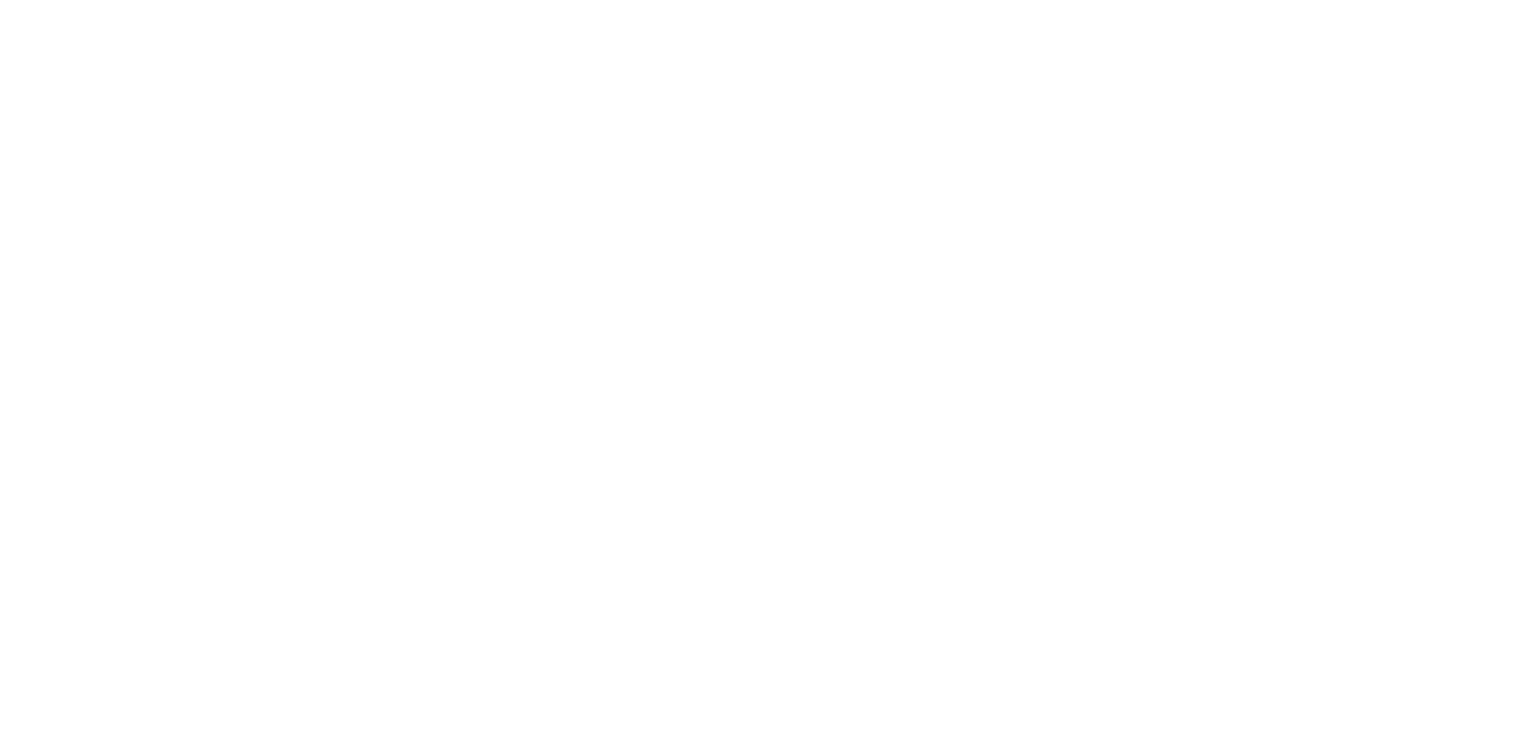 scroll, scrollTop: 0, scrollLeft: 0, axis: both 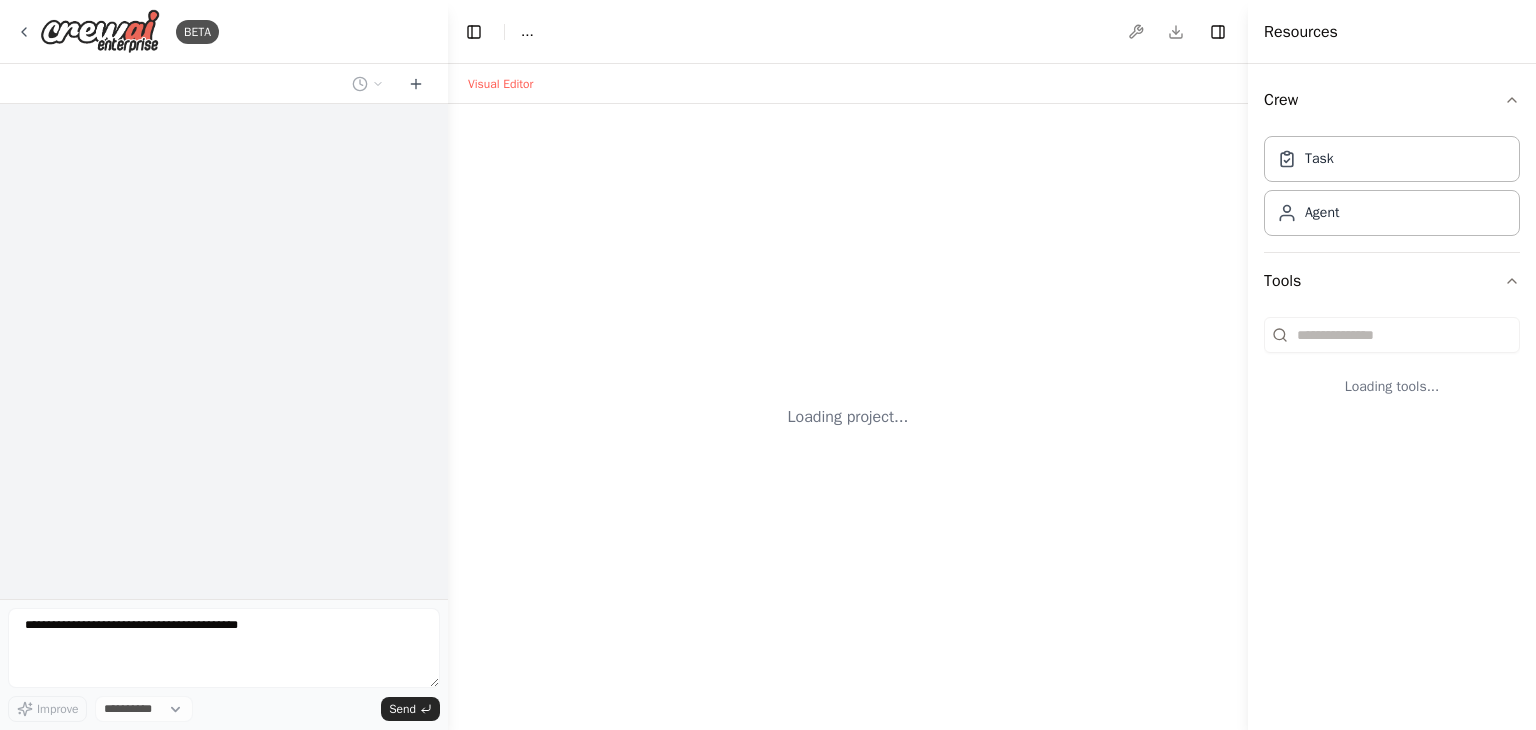 select on "****" 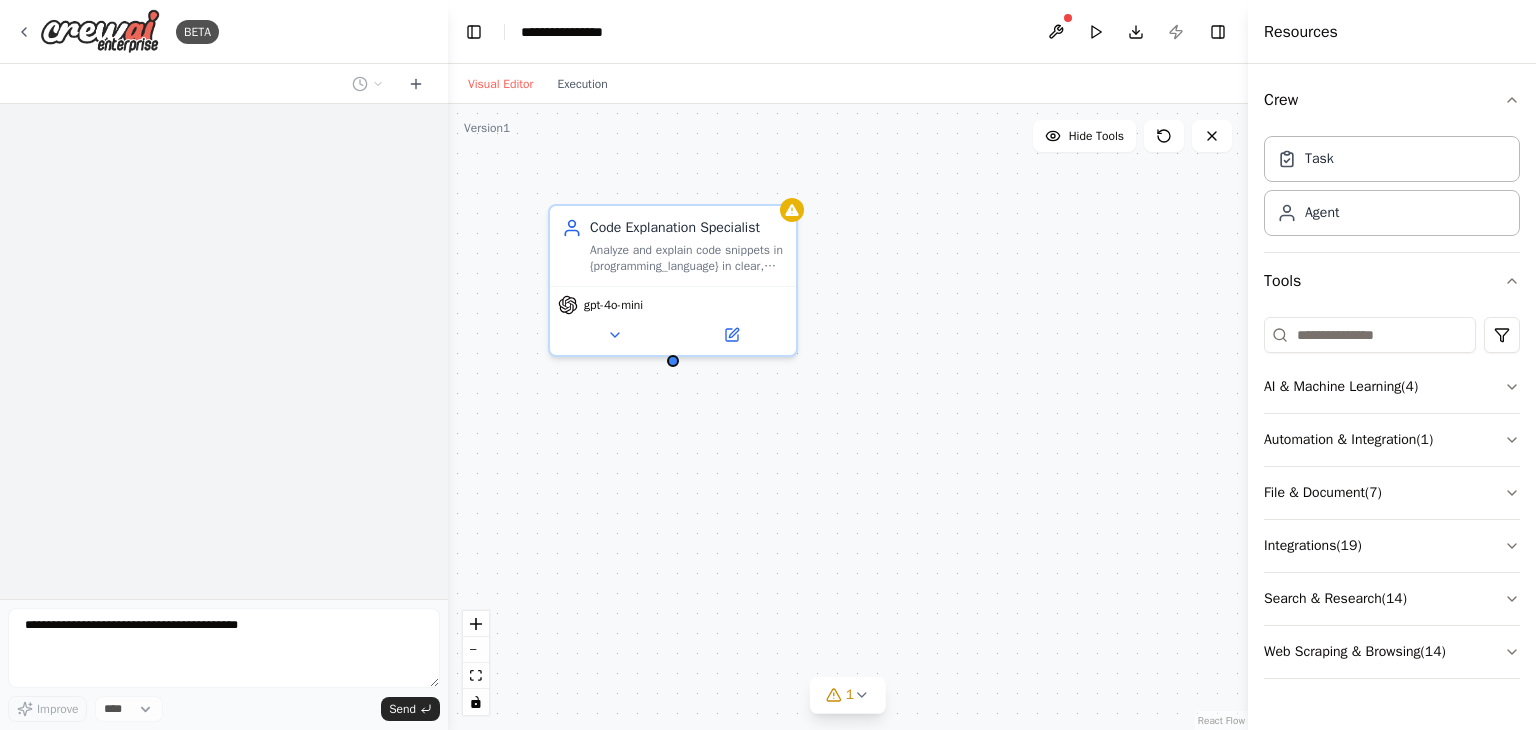 scroll, scrollTop: 0, scrollLeft: 0, axis: both 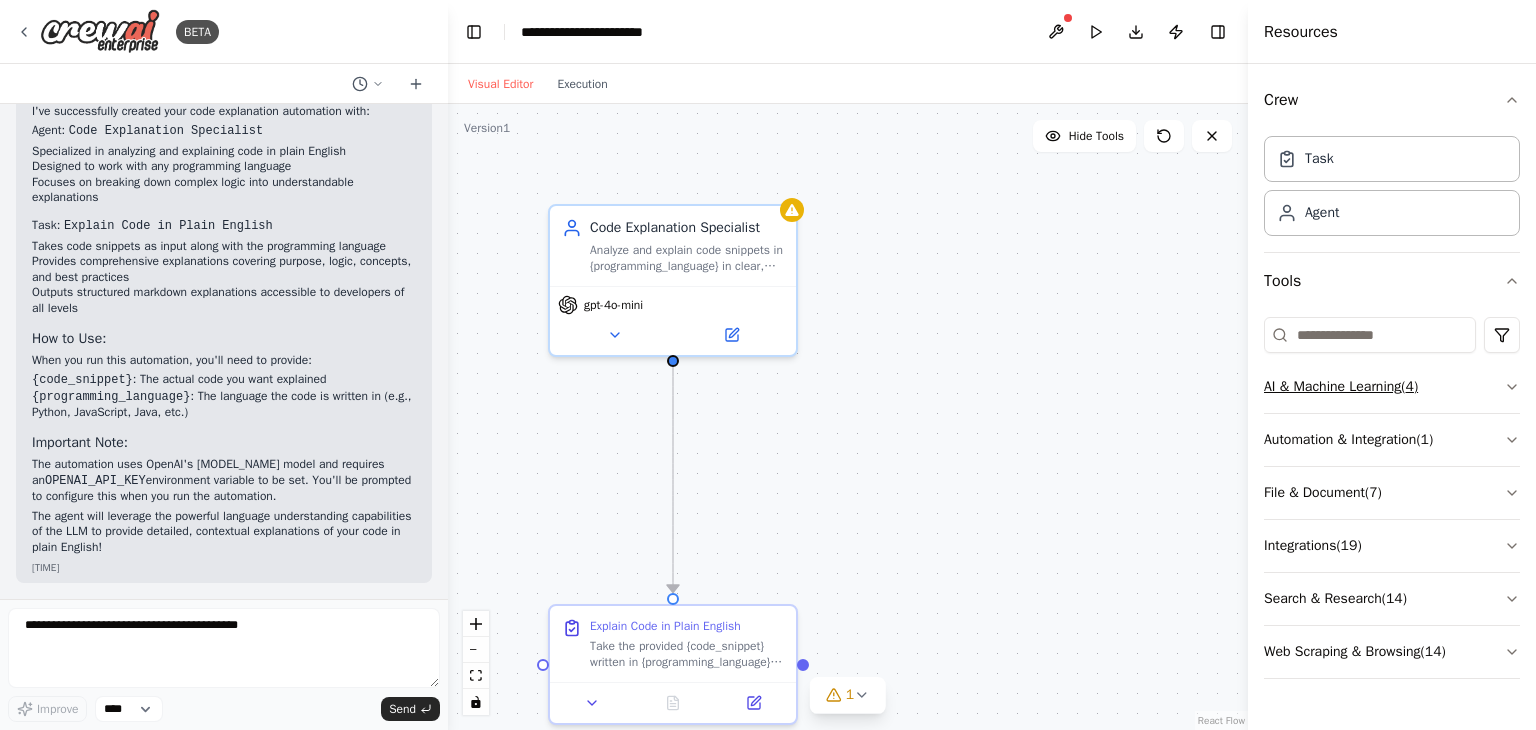 click 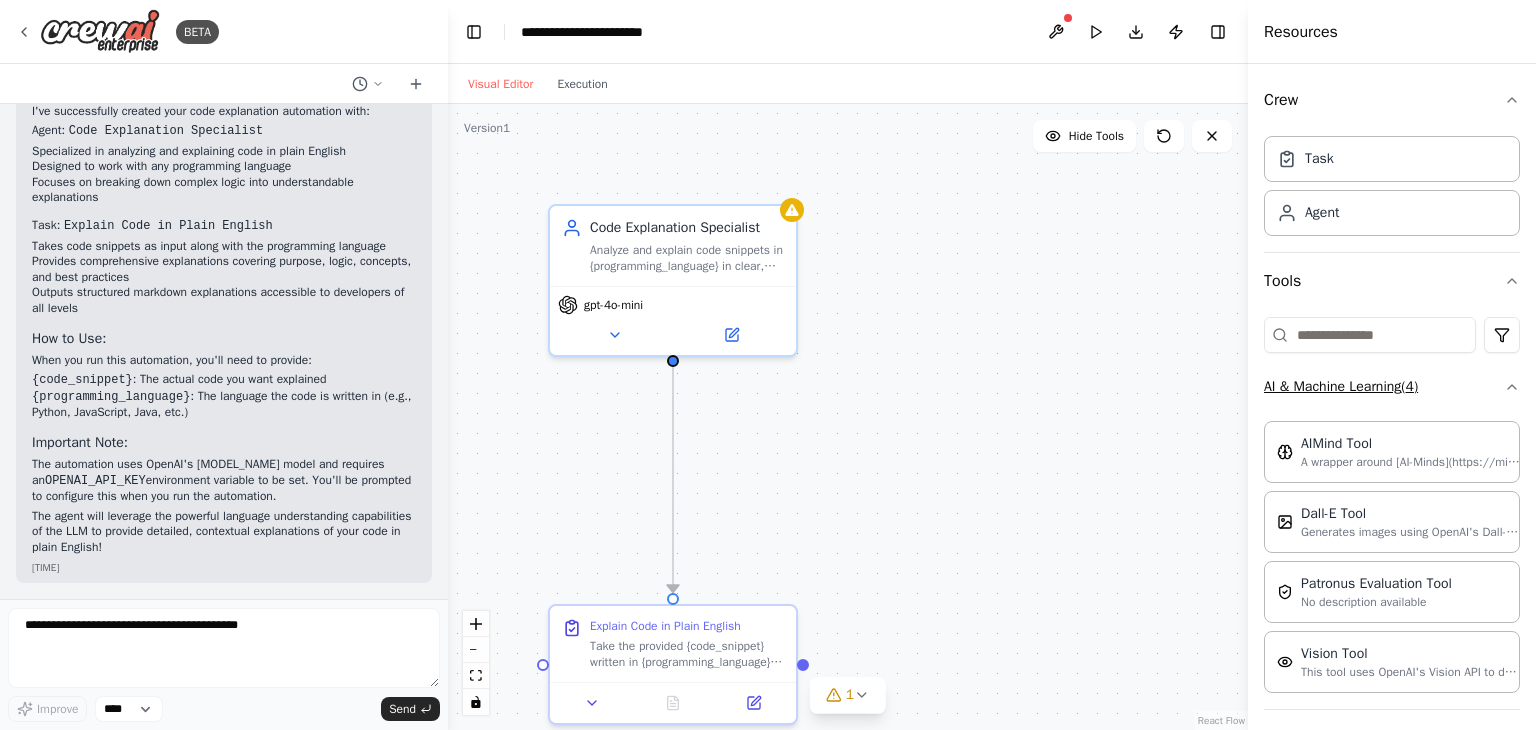 click on "Crew Task Agent Tools AI & Machine Learning  ( 4 ) AIMind Tool A wrapper around [AI-Minds](https://mindsdb.com/minds). Useful for when you need answers to questions from your data, stored in data sources including PostgreSQL, MySQL, MariaDB, ClickHouse, Snowflake and Google BigQuery. Input should be a question in natural language. Dall-E Tool Generates images using OpenAI's Dall-E model. Patronus Evaluation Tool No description available Vision Tool This tool uses OpenAI's Vision API to describe the contents of an image. Automation & Integration  ( 1 ) File & Document  ( 7 ) Integrations  ( 19 ) Search & Research  ( 14 ) Web Scraping & Browsing  ( 14 )" at bounding box center [1392, 397] 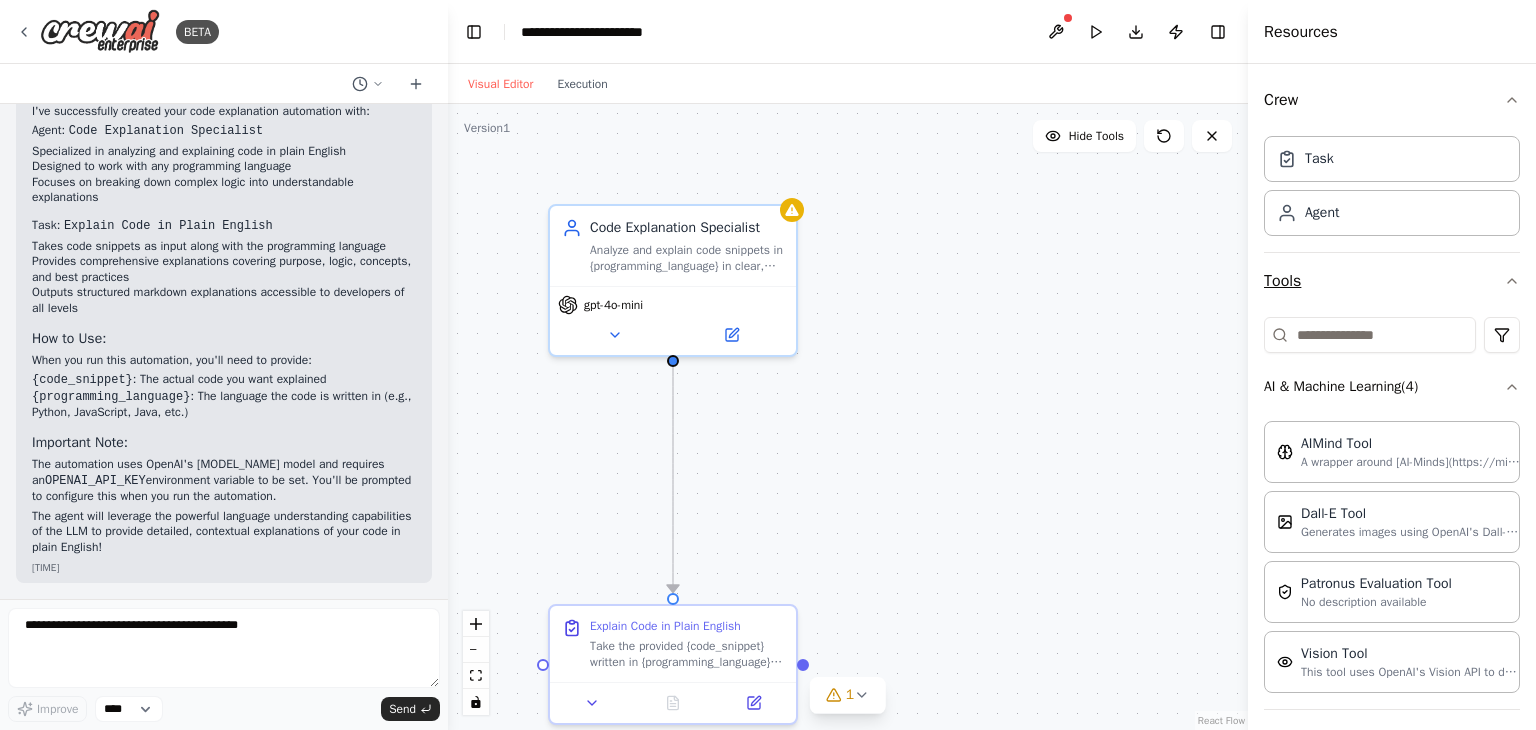 click 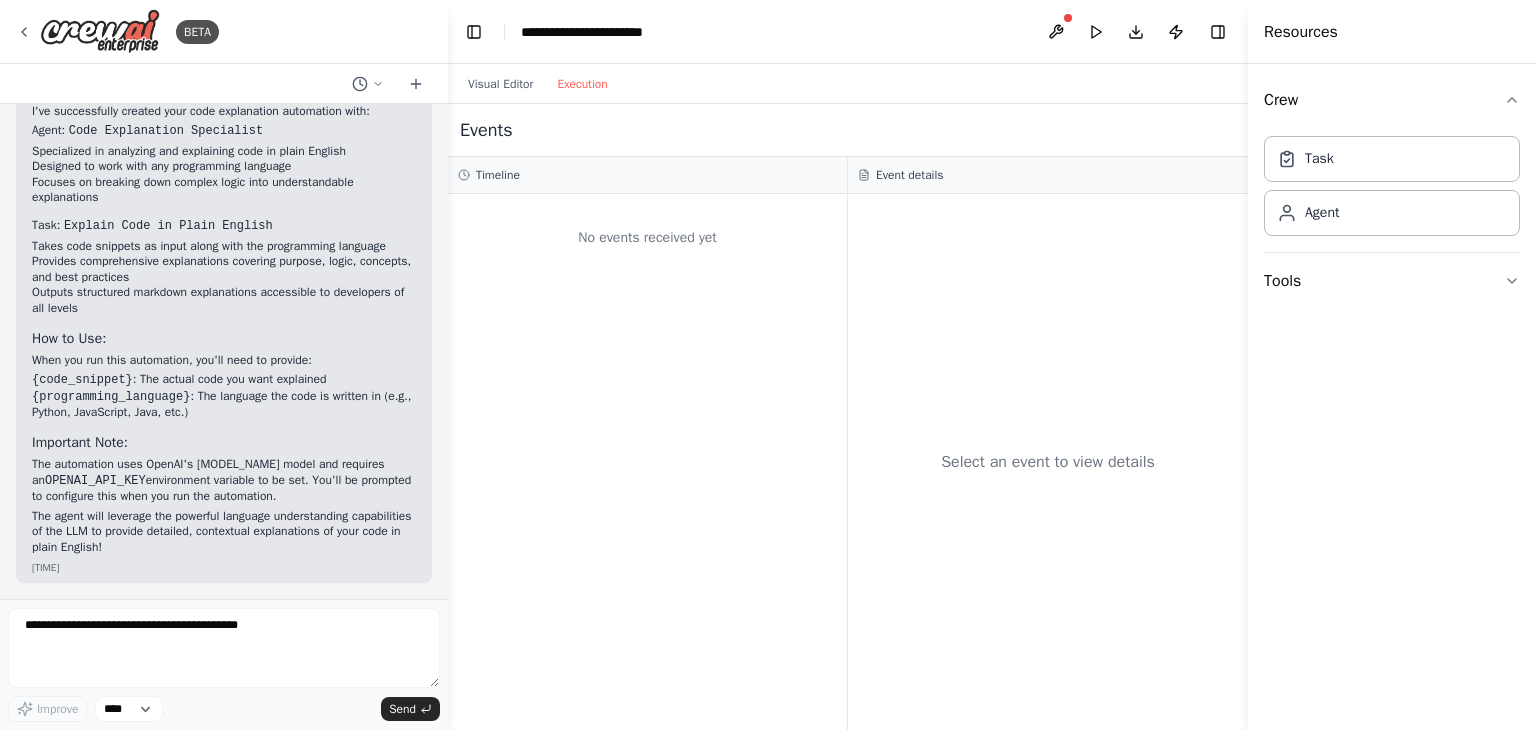 click on "Execution" at bounding box center (582, 84) 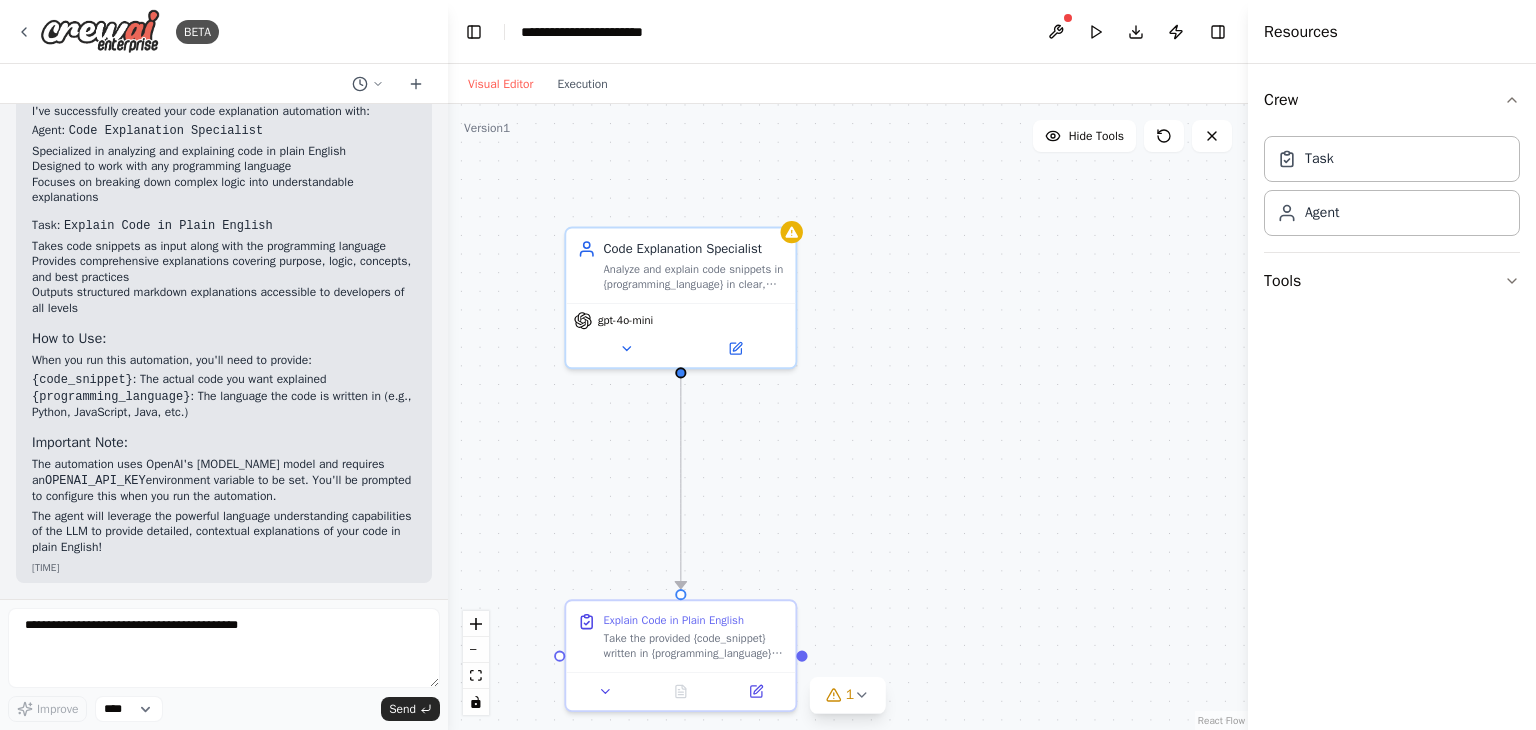click on "Visual Editor" at bounding box center [500, 84] 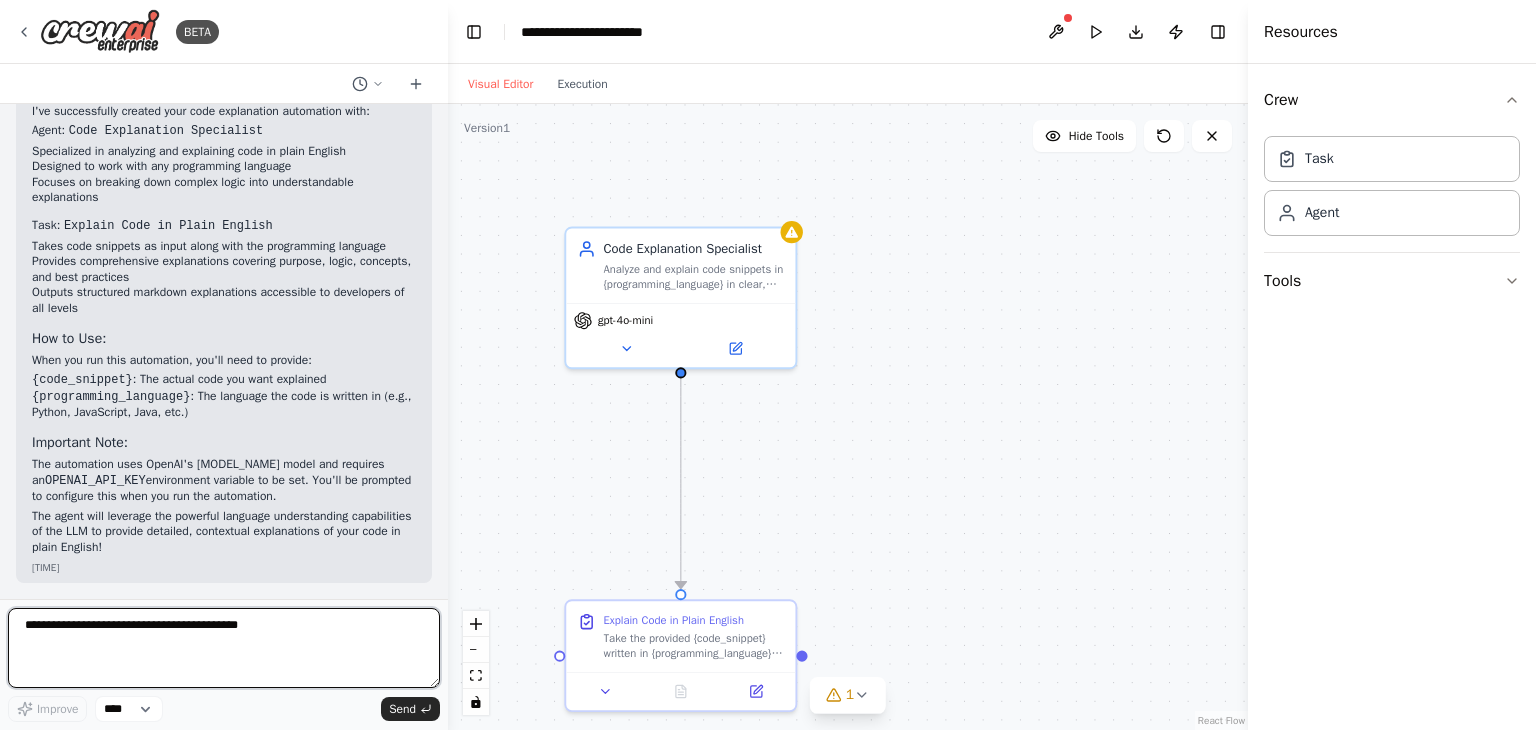 click at bounding box center [224, 648] 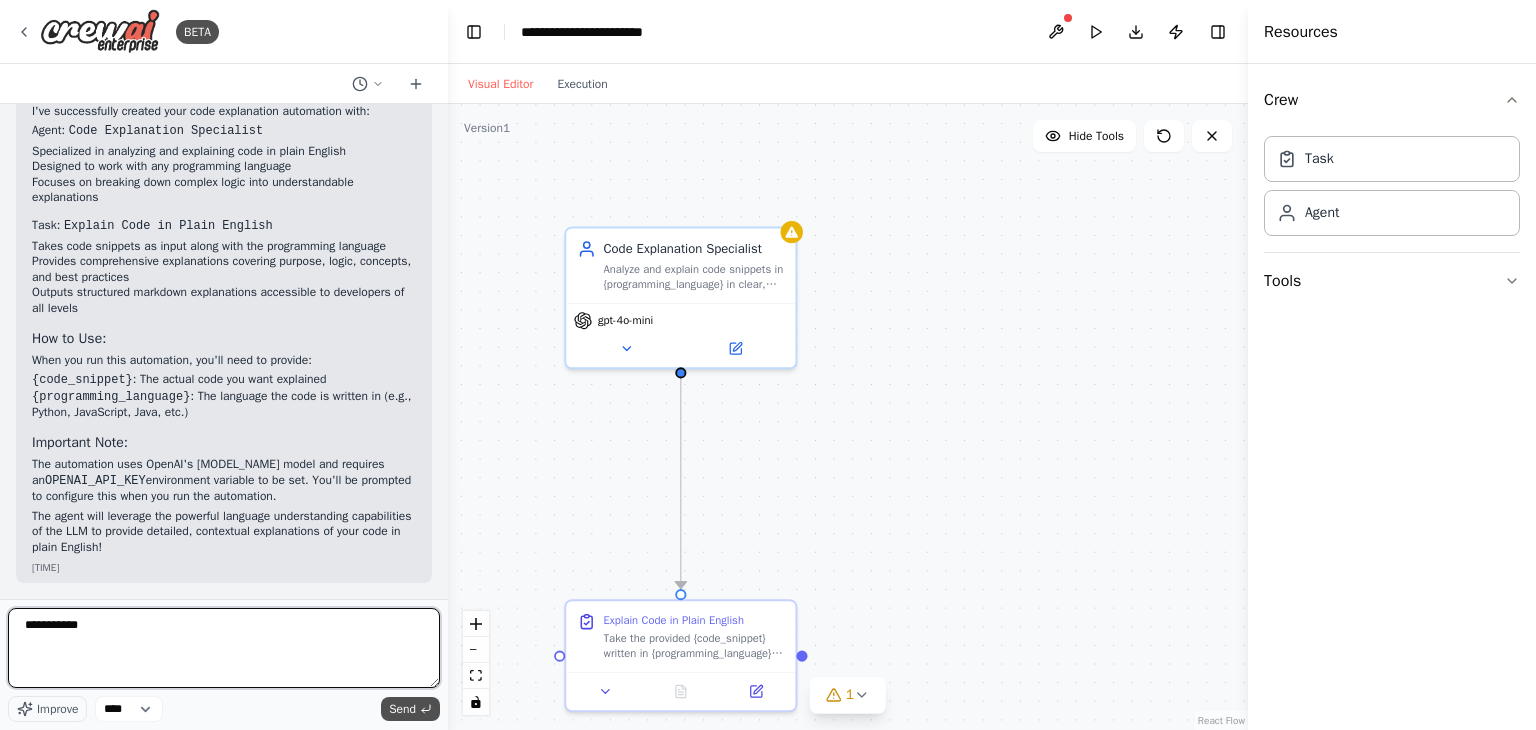 type on "**********" 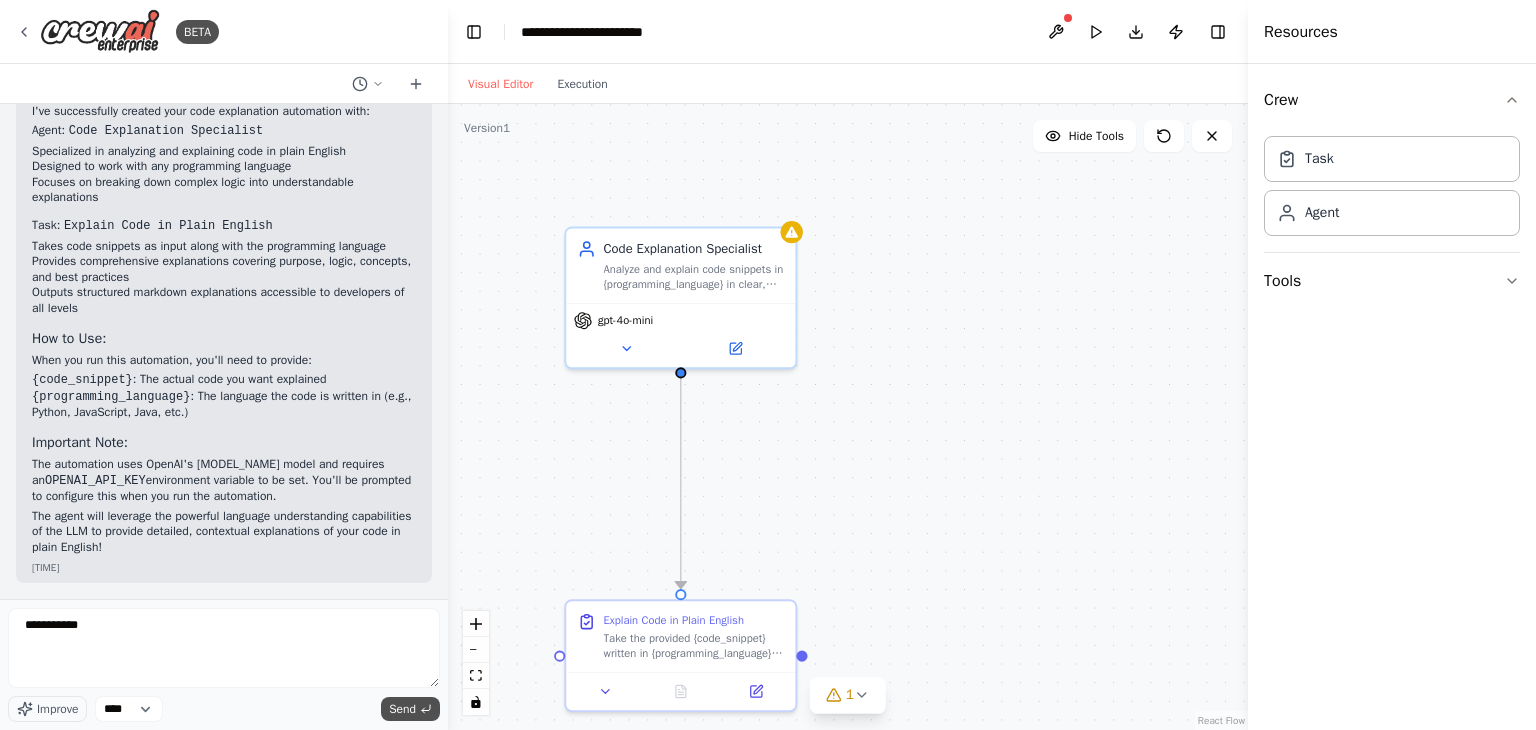 click on "Send" at bounding box center (402, 709) 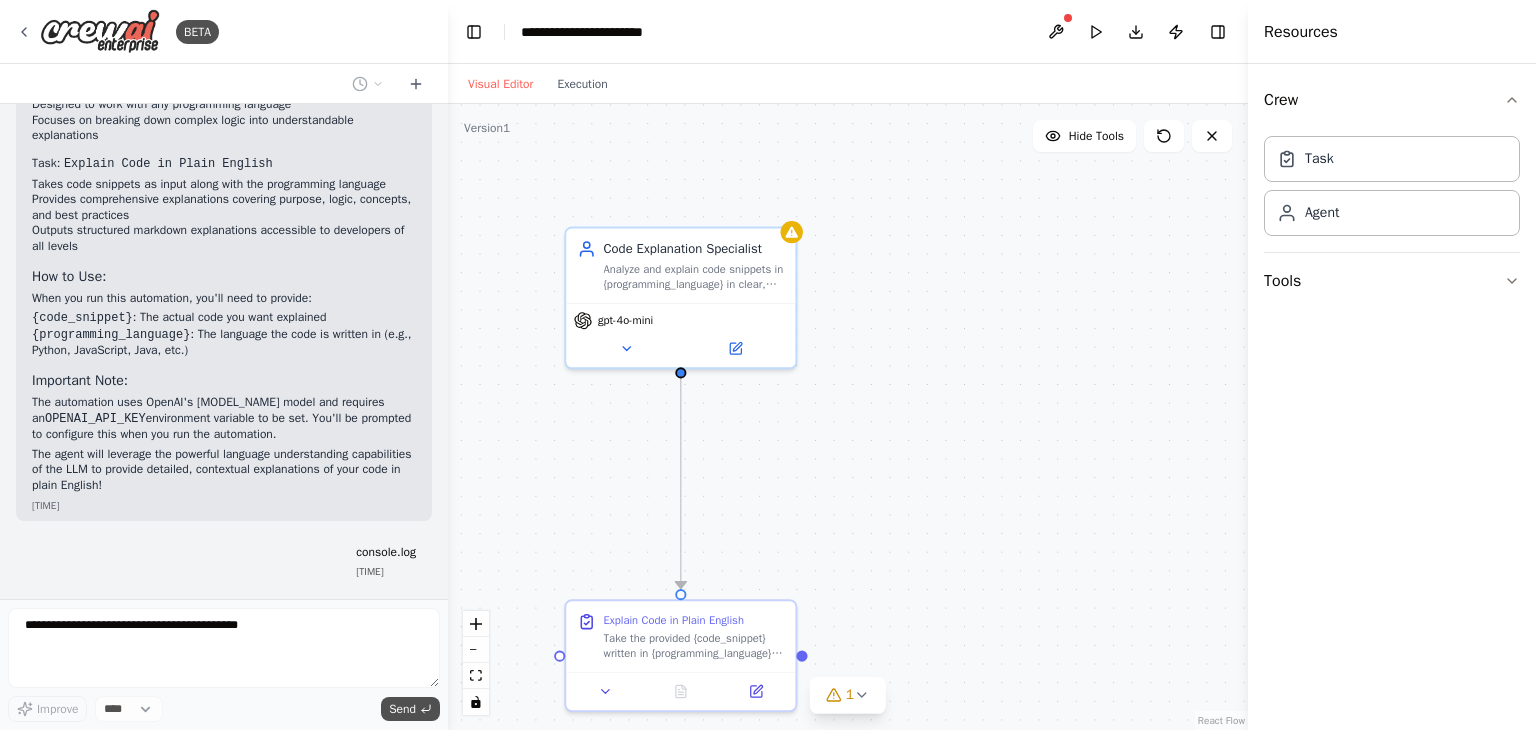 scroll, scrollTop: 1148, scrollLeft: 0, axis: vertical 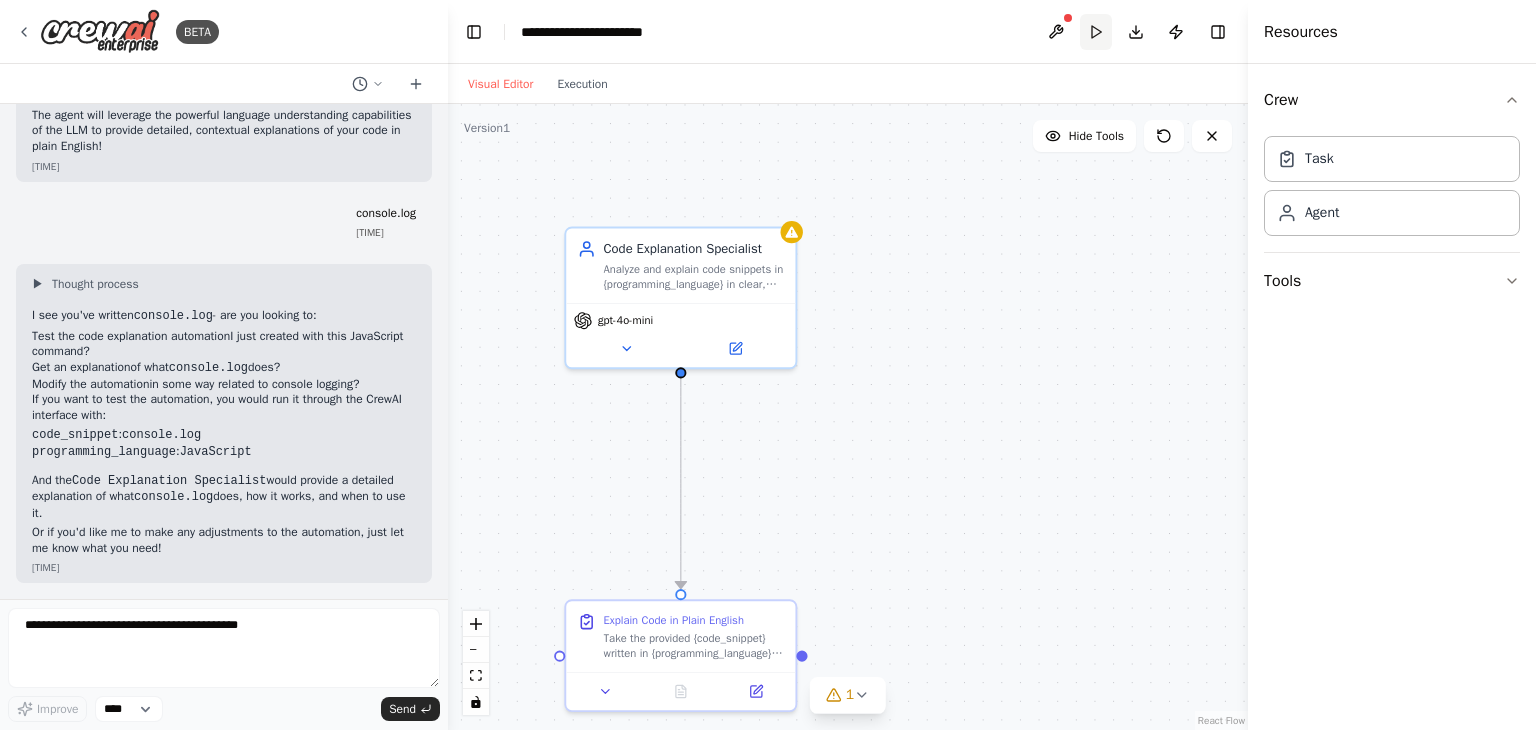click on "Run" at bounding box center [1096, 32] 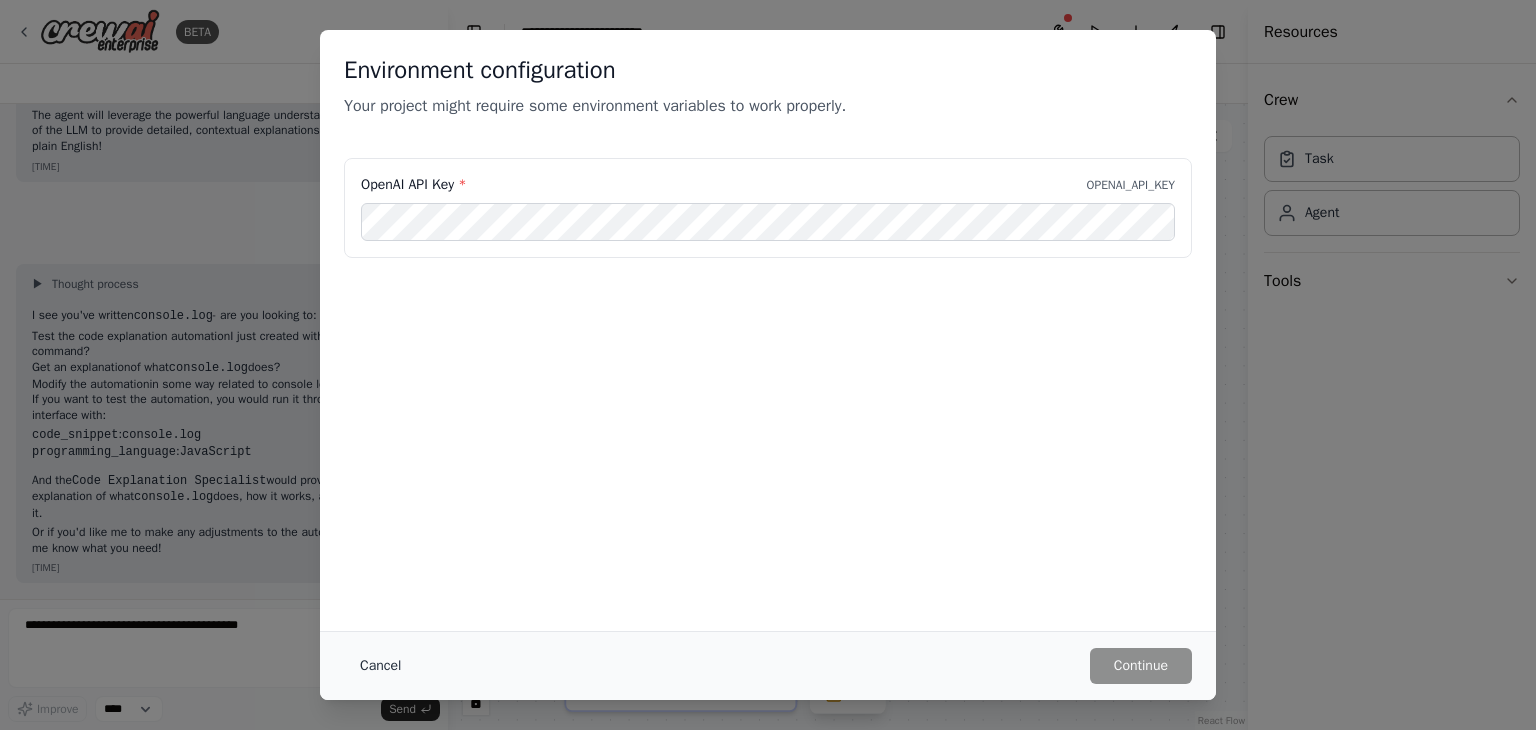 click on "Cancel" at bounding box center (380, 666) 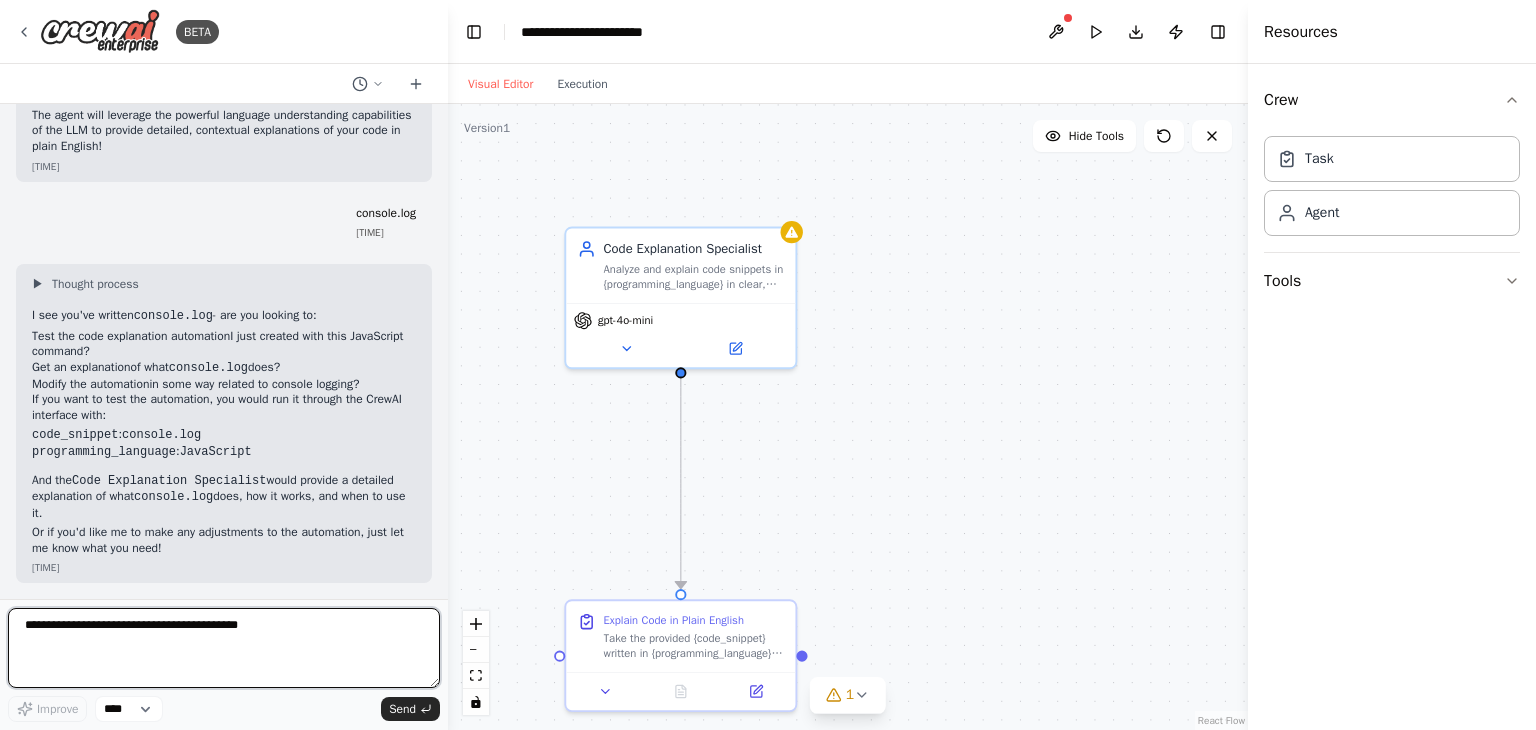 click at bounding box center [224, 648] 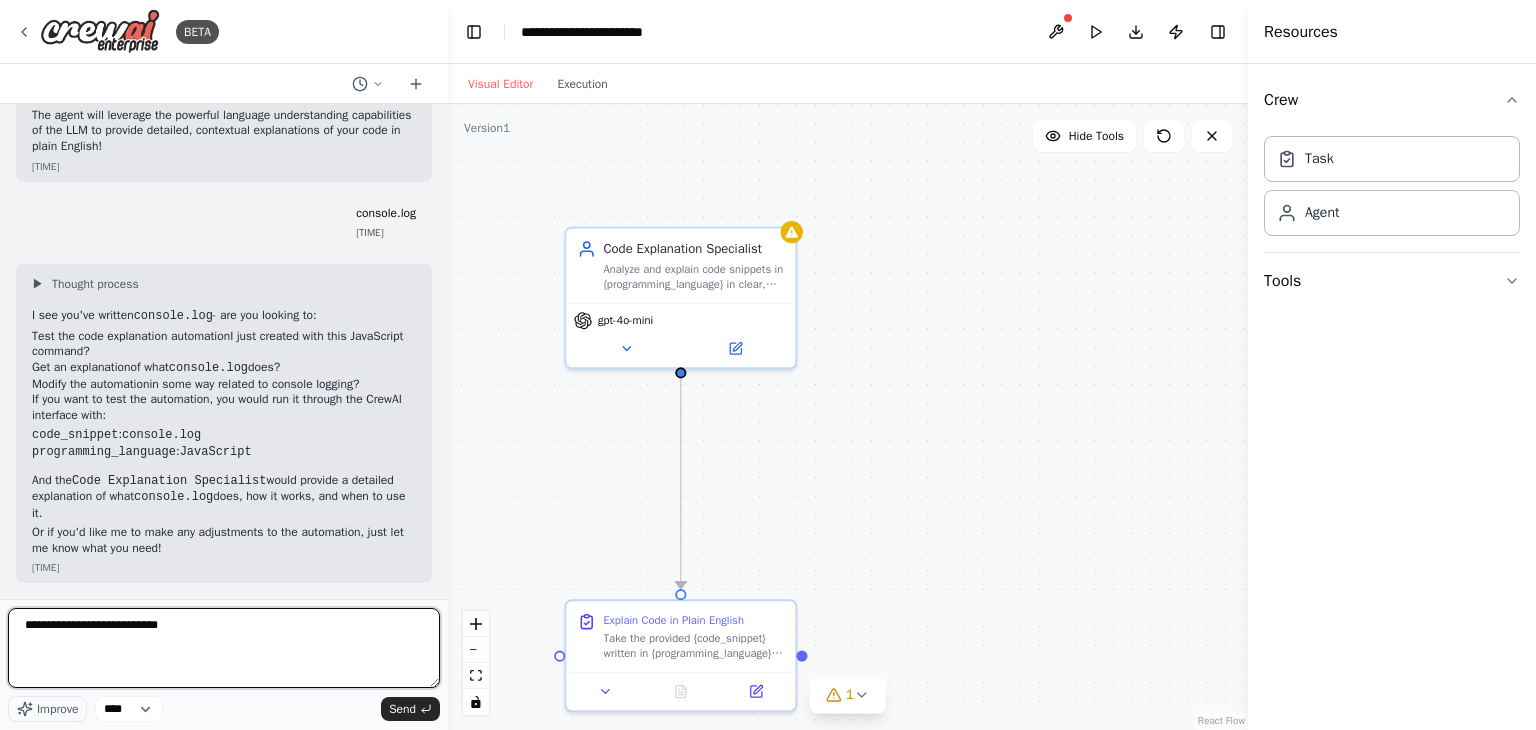 type on "**********" 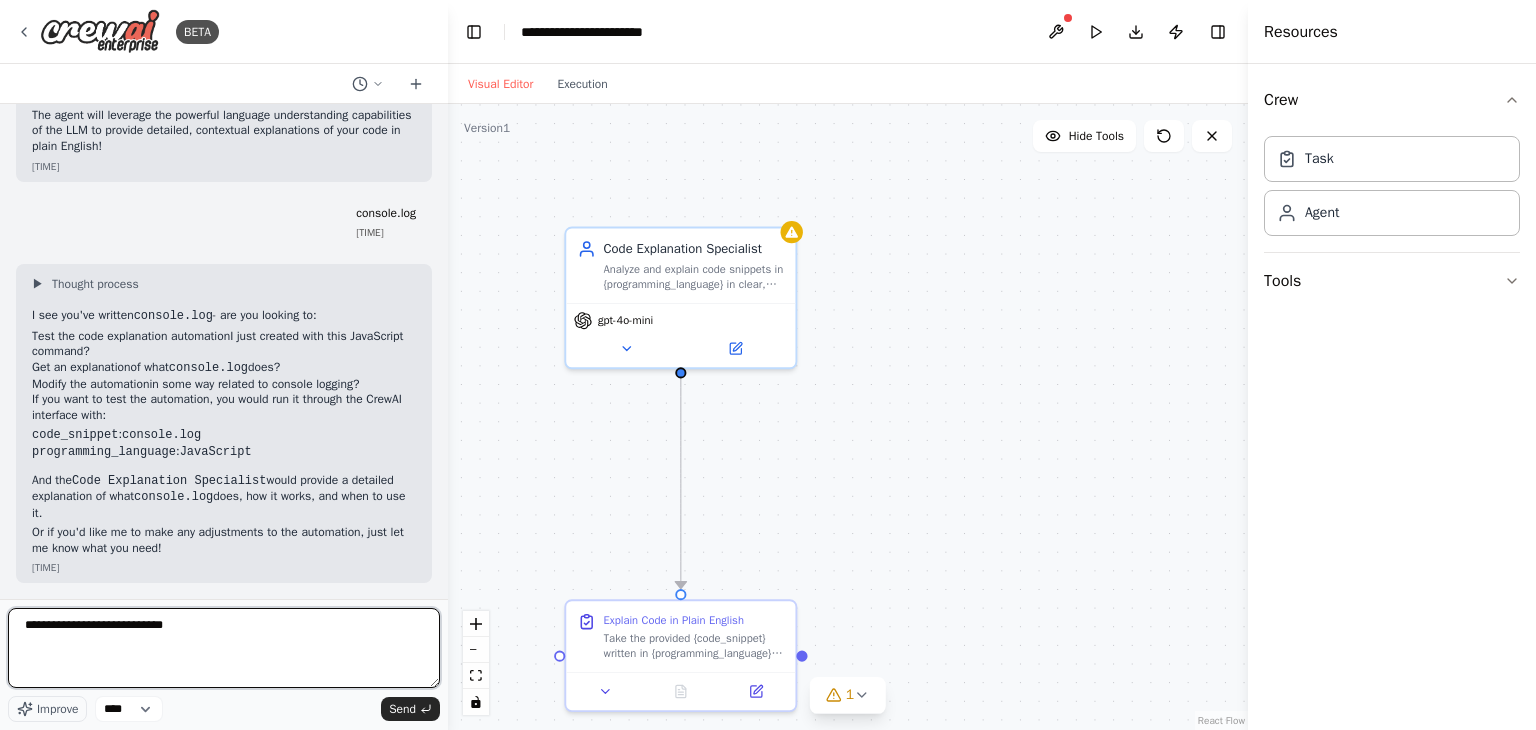 type 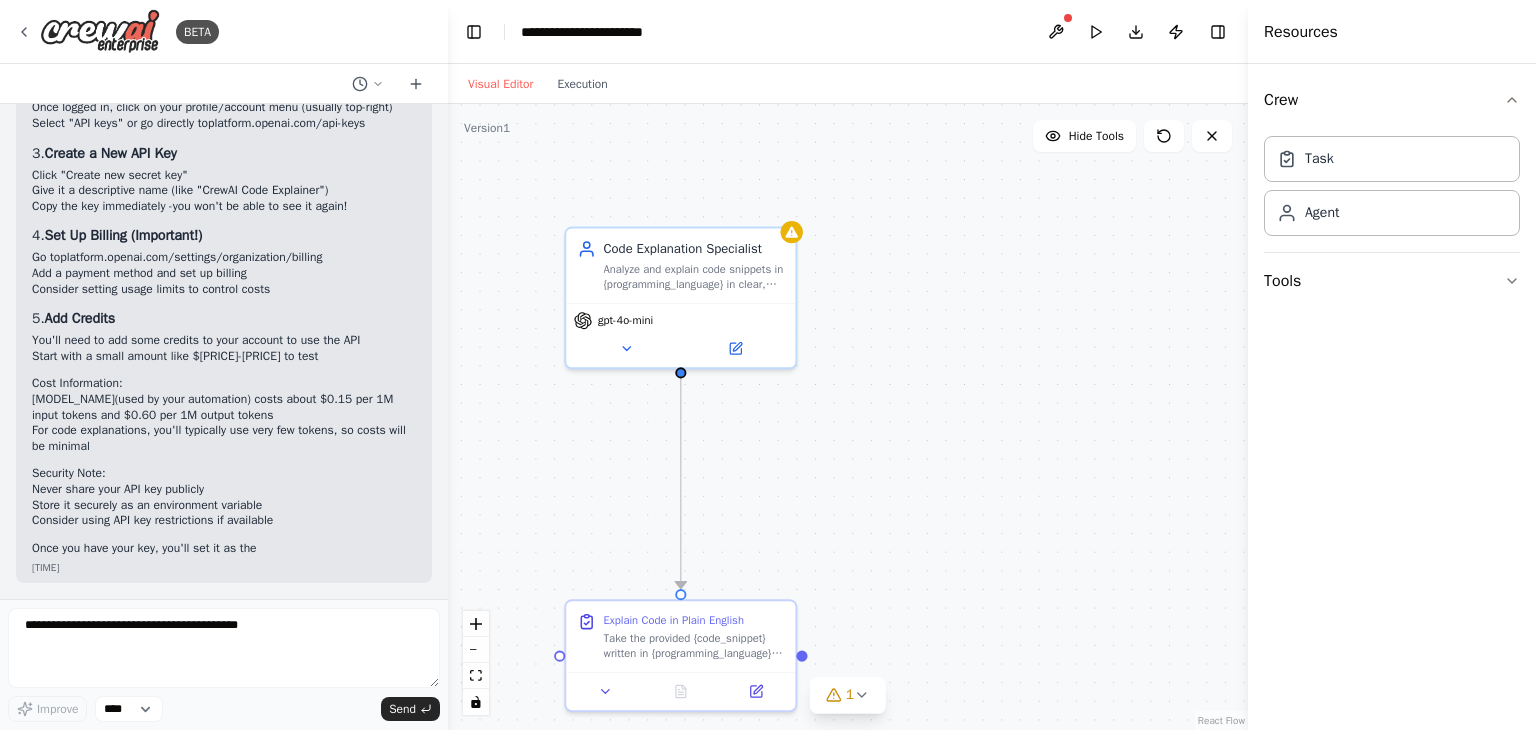 scroll, scrollTop: 2210, scrollLeft: 0, axis: vertical 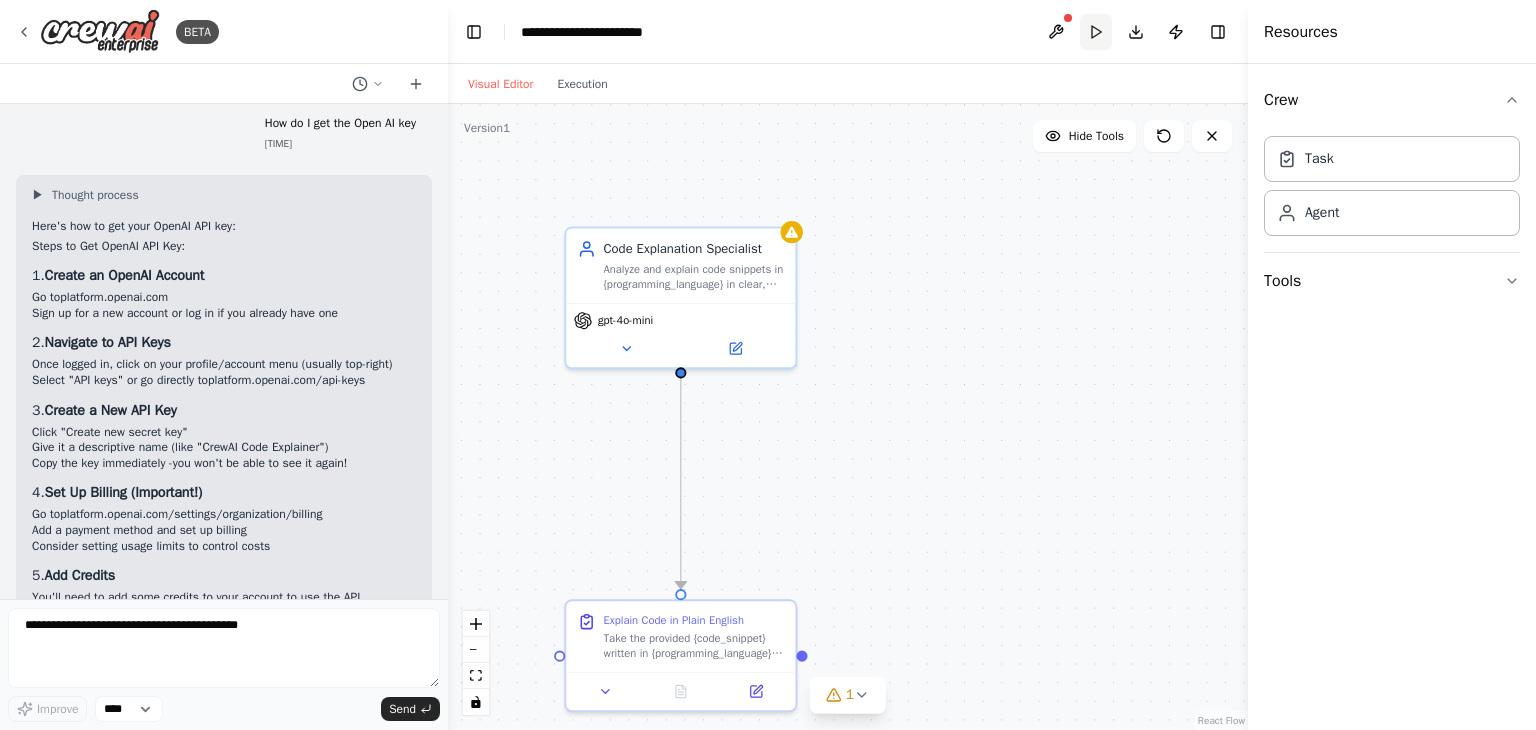 click on "Run" at bounding box center (1096, 32) 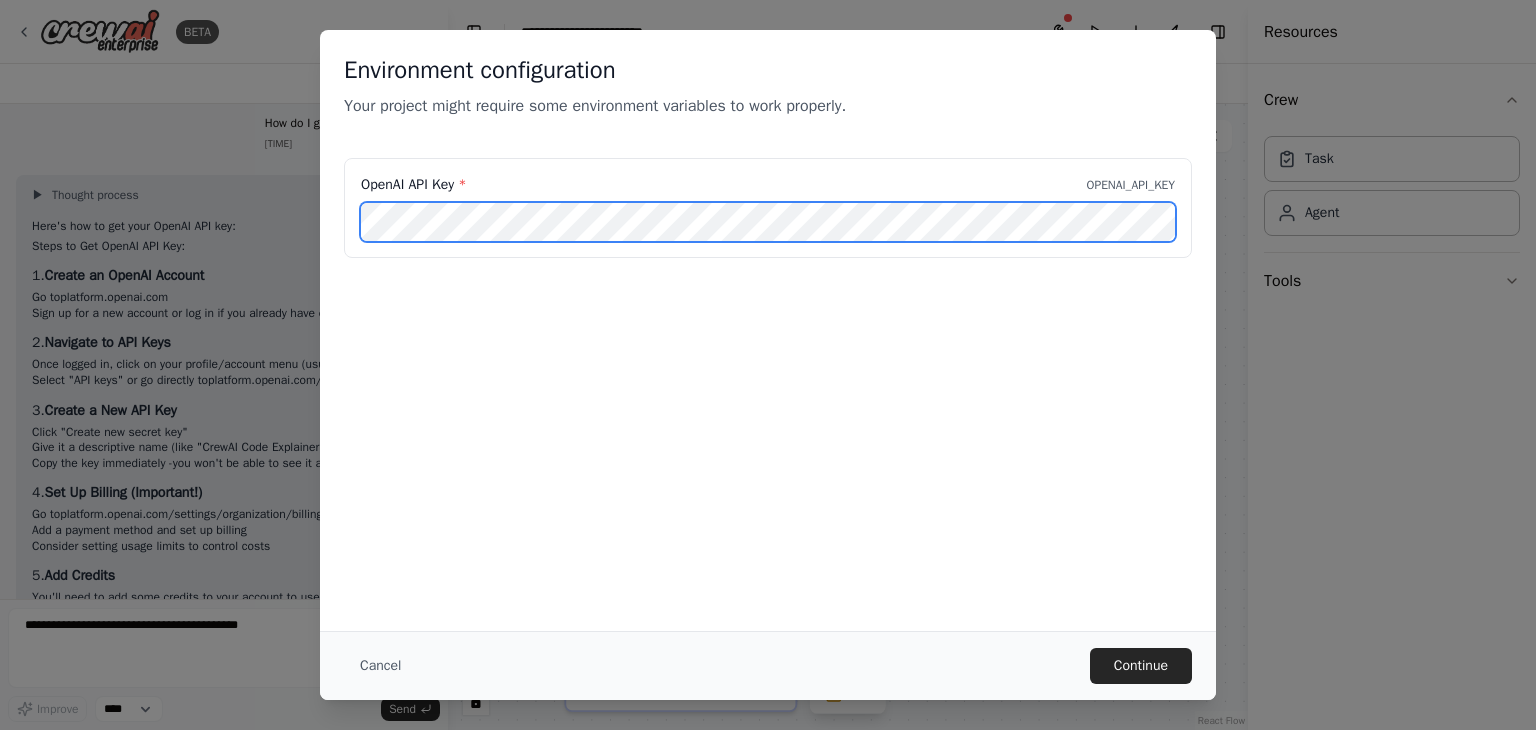 scroll, scrollTop: 0, scrollLeft: 144, axis: horizontal 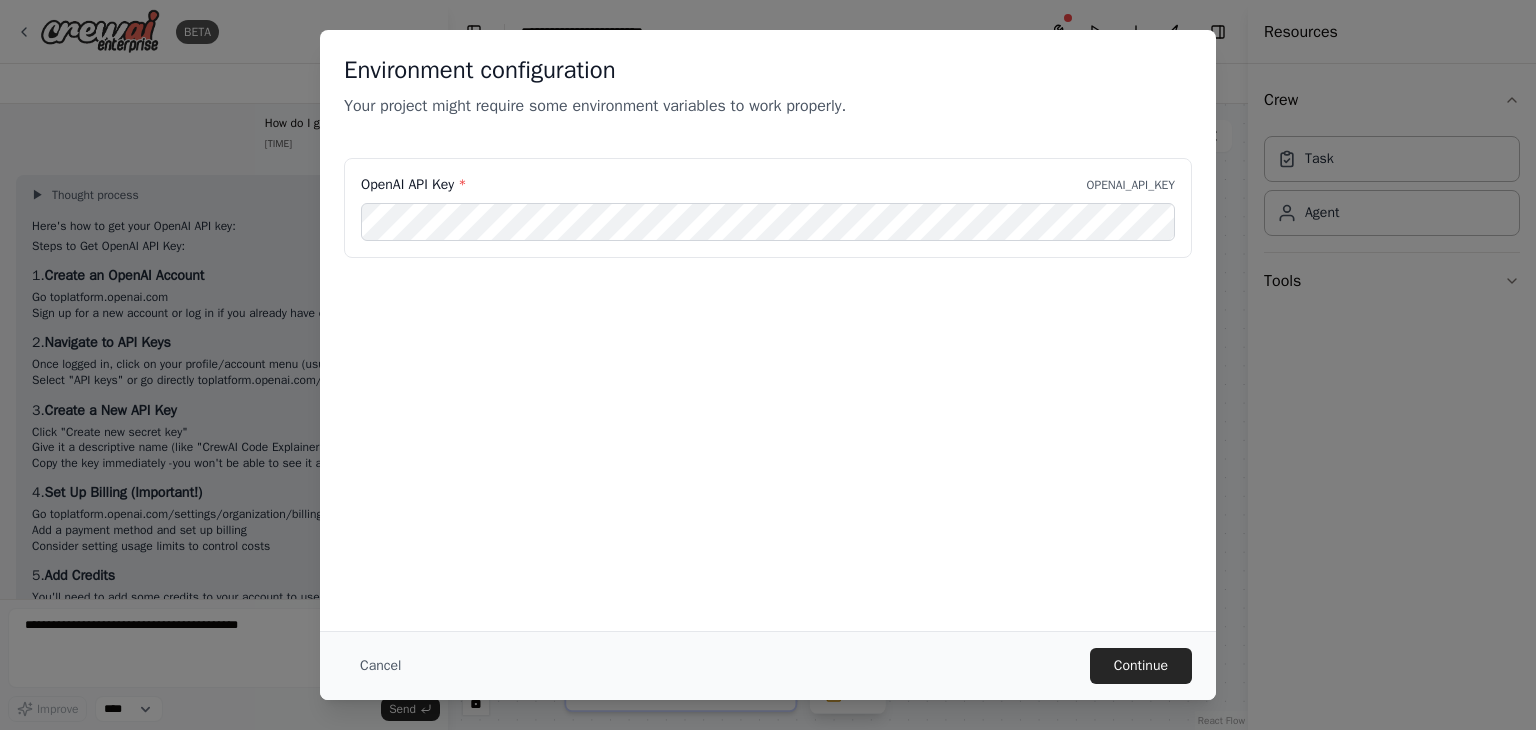 drag, startPoint x: 672, startPoint y: 45, endPoint x: 756, endPoint y: 50, distance: 84.14868 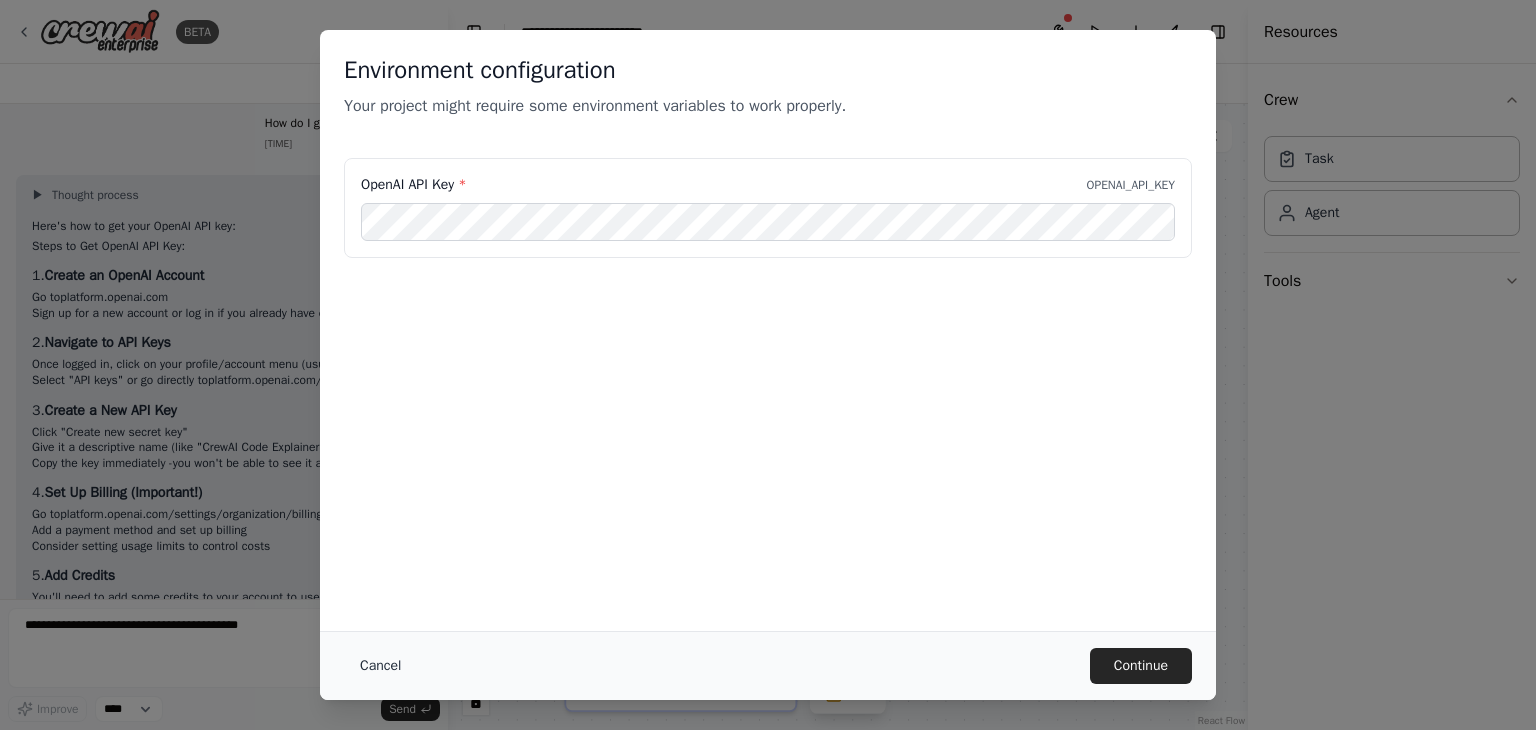 click on "Cancel" at bounding box center [380, 666] 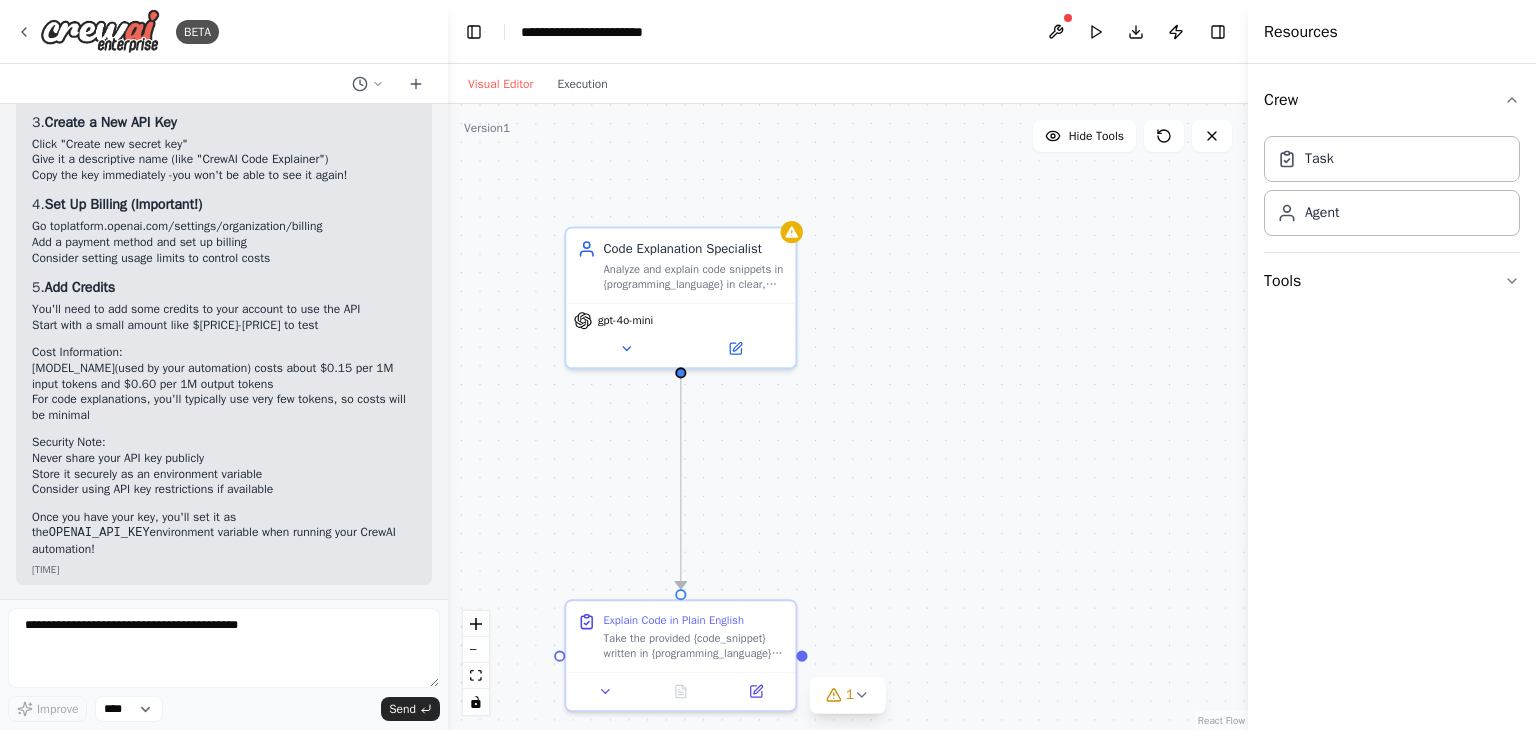 scroll, scrollTop: 2210, scrollLeft: 0, axis: vertical 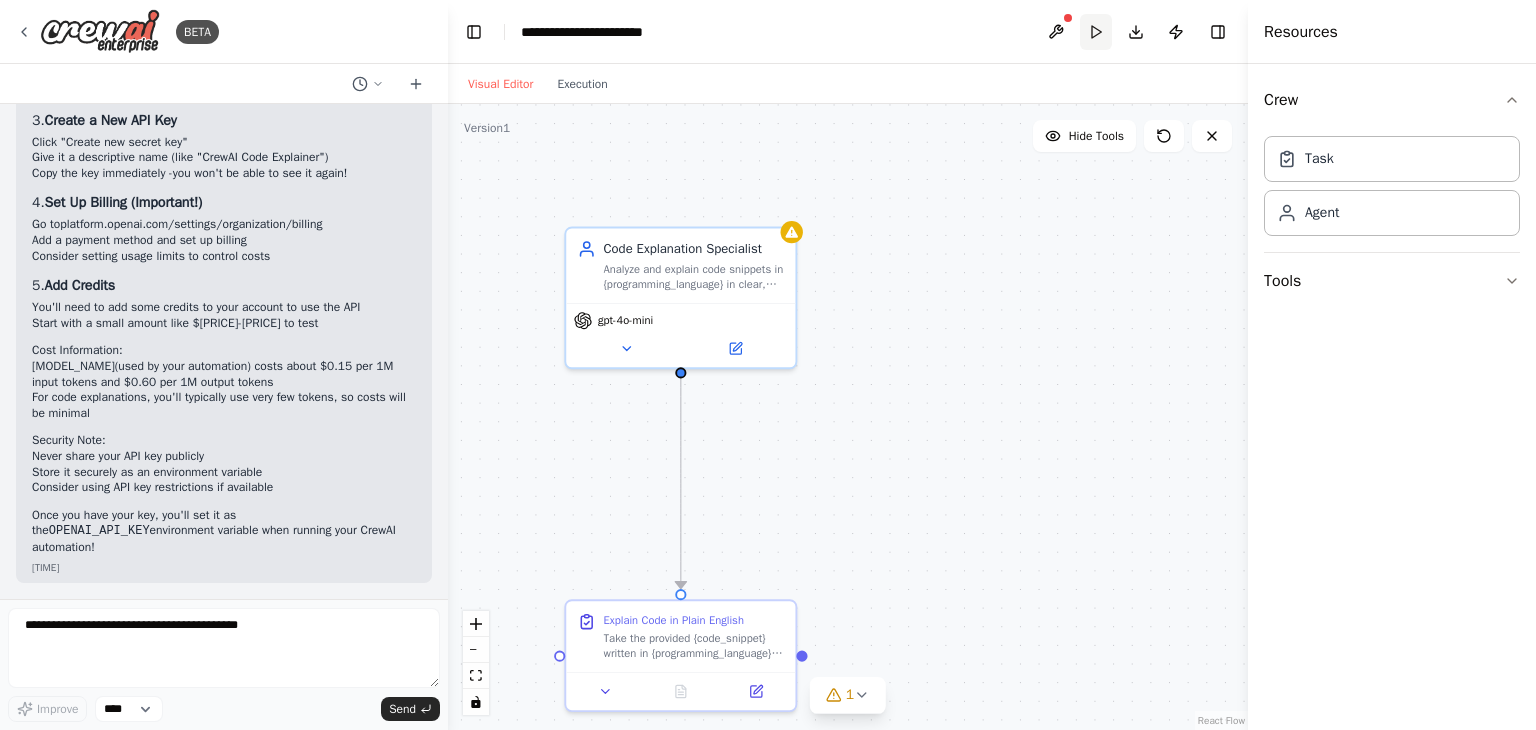 click on "Run" at bounding box center [1096, 32] 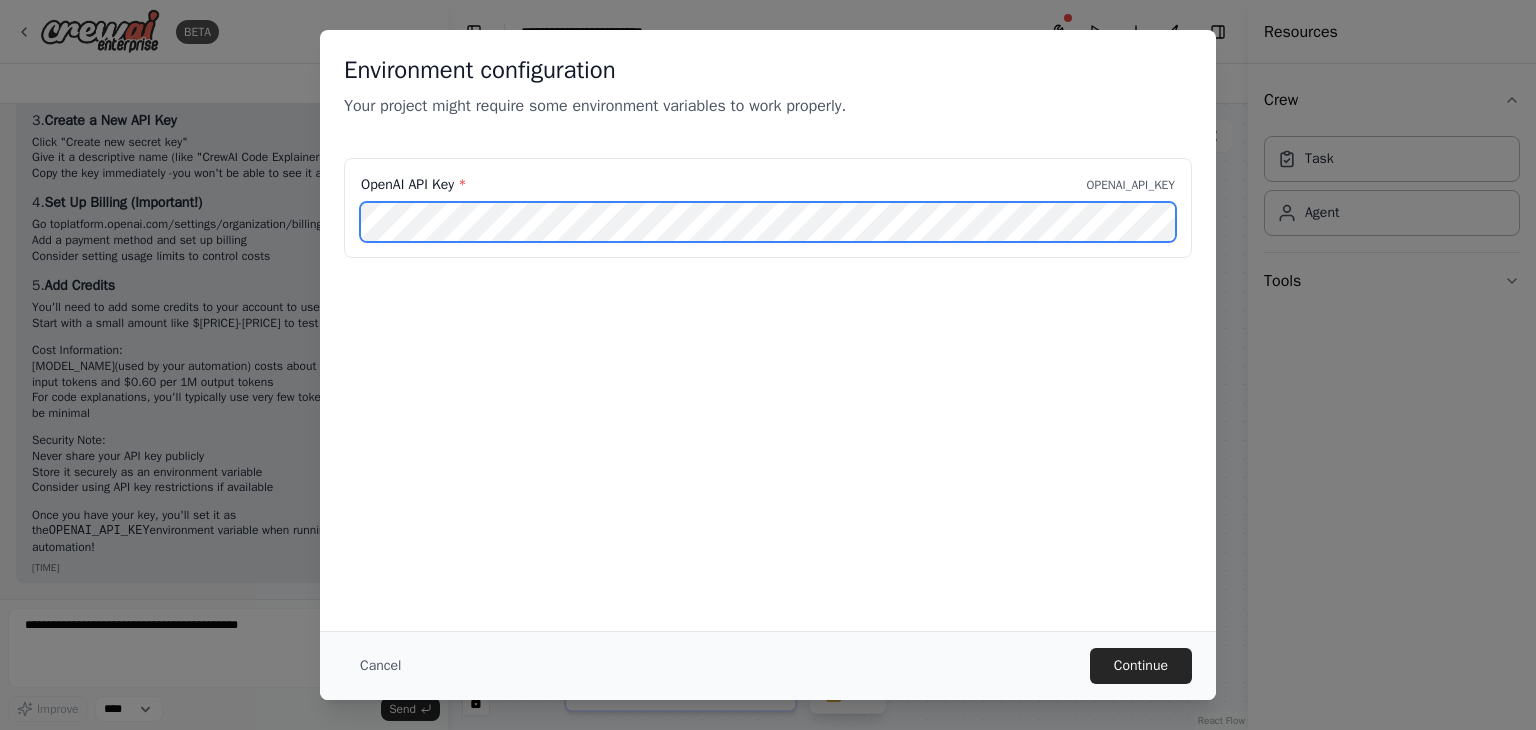 scroll, scrollTop: 0, scrollLeft: 144, axis: horizontal 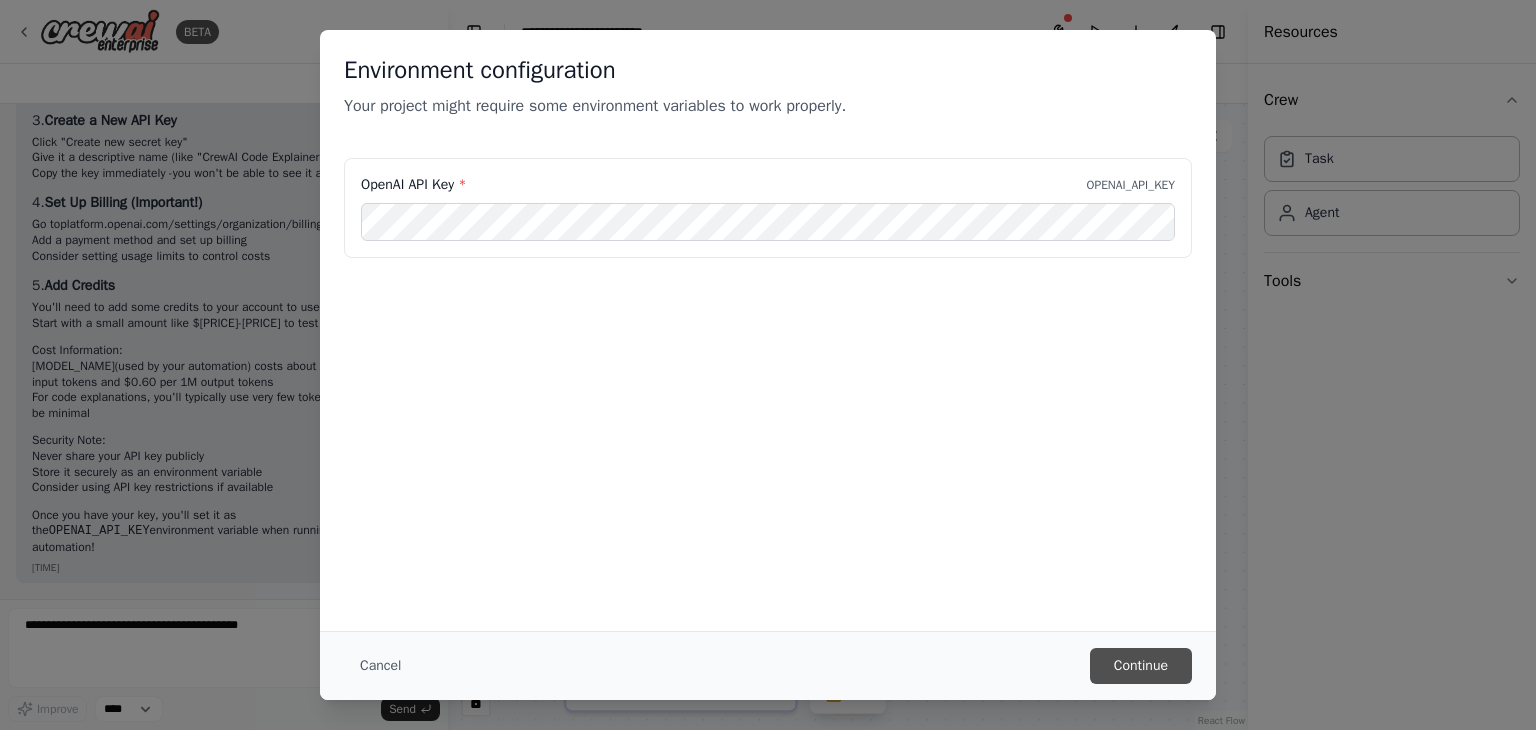 click on "Continue" at bounding box center [1141, 666] 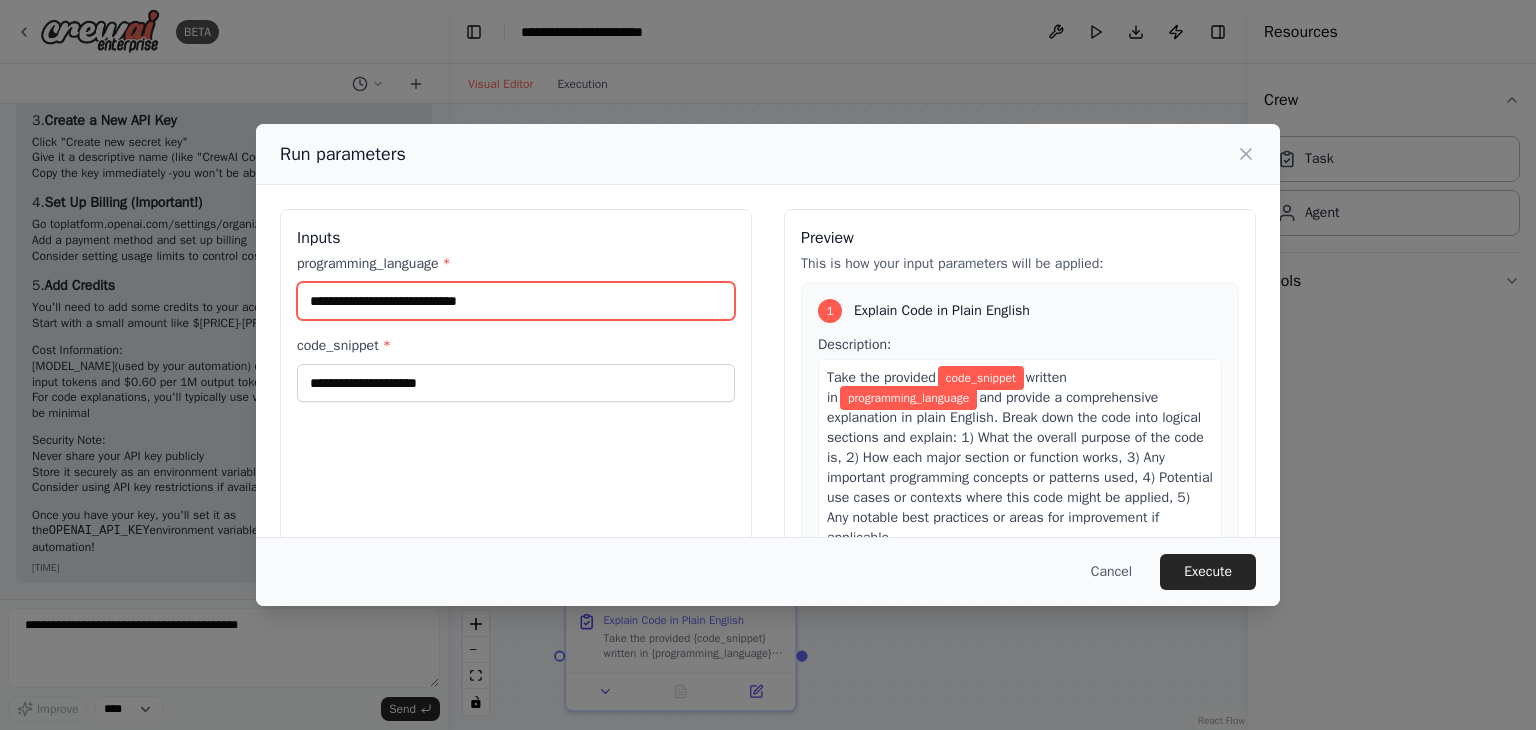 click on "programming_language *" at bounding box center [516, 301] 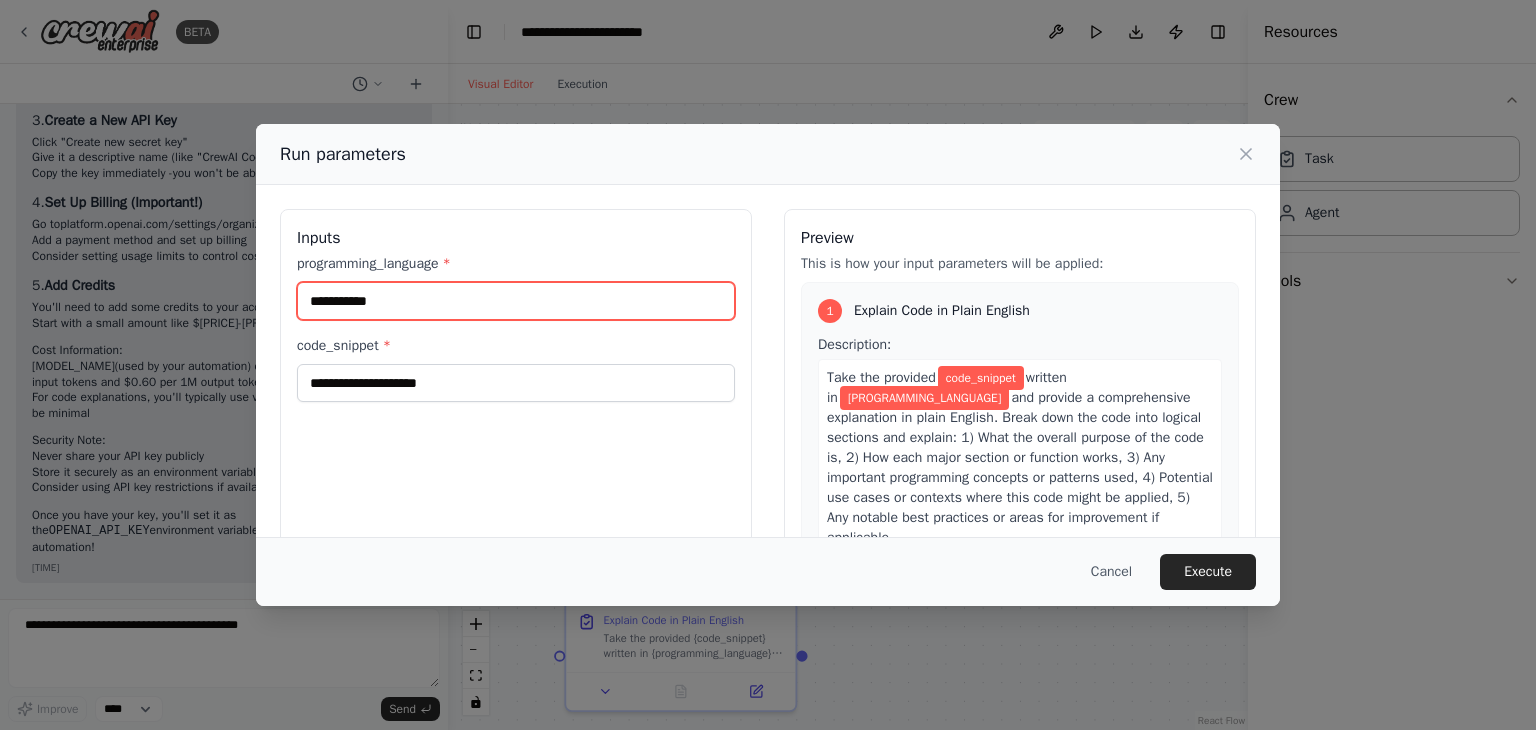 type on "**********" 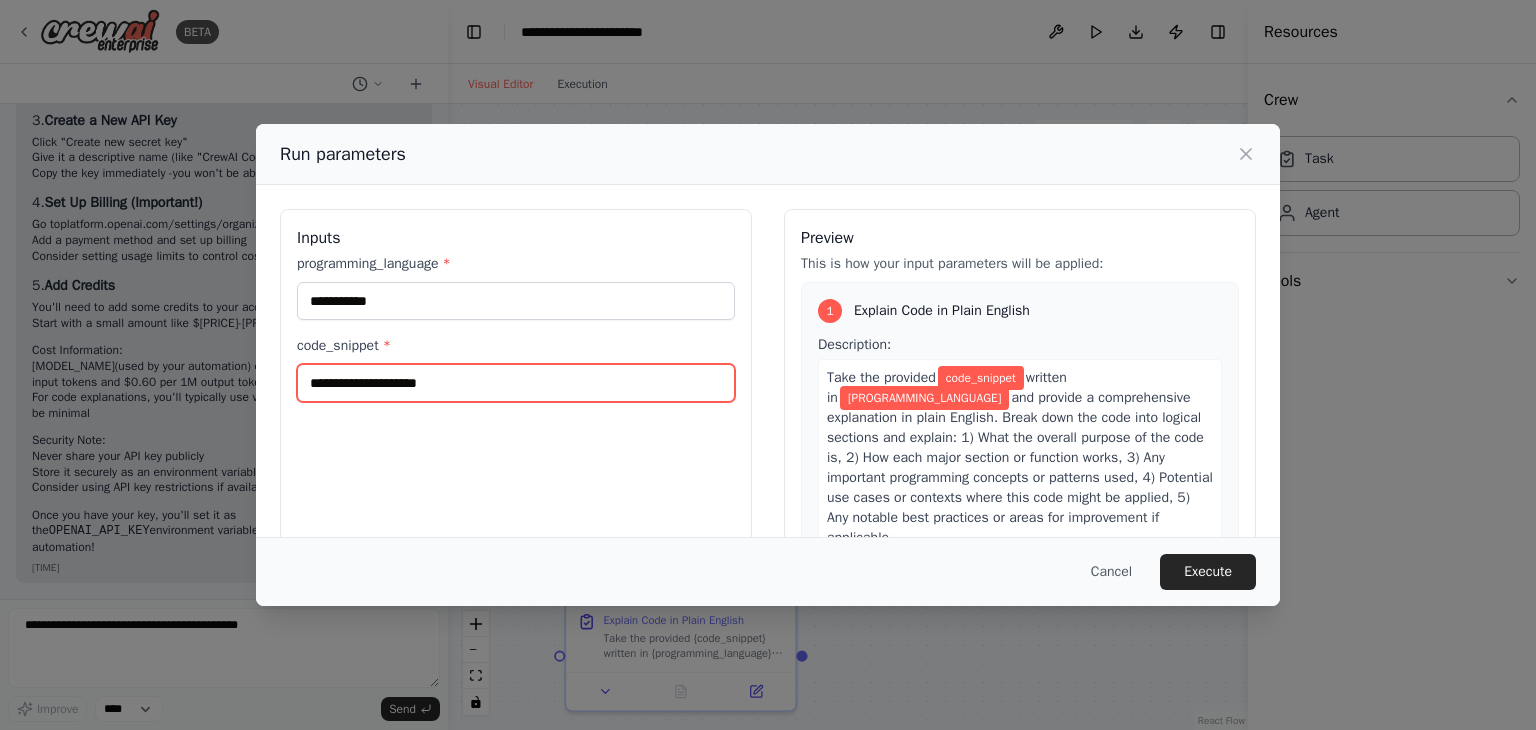 click on "[CODE_SNIPPET] *" at bounding box center [516, 383] 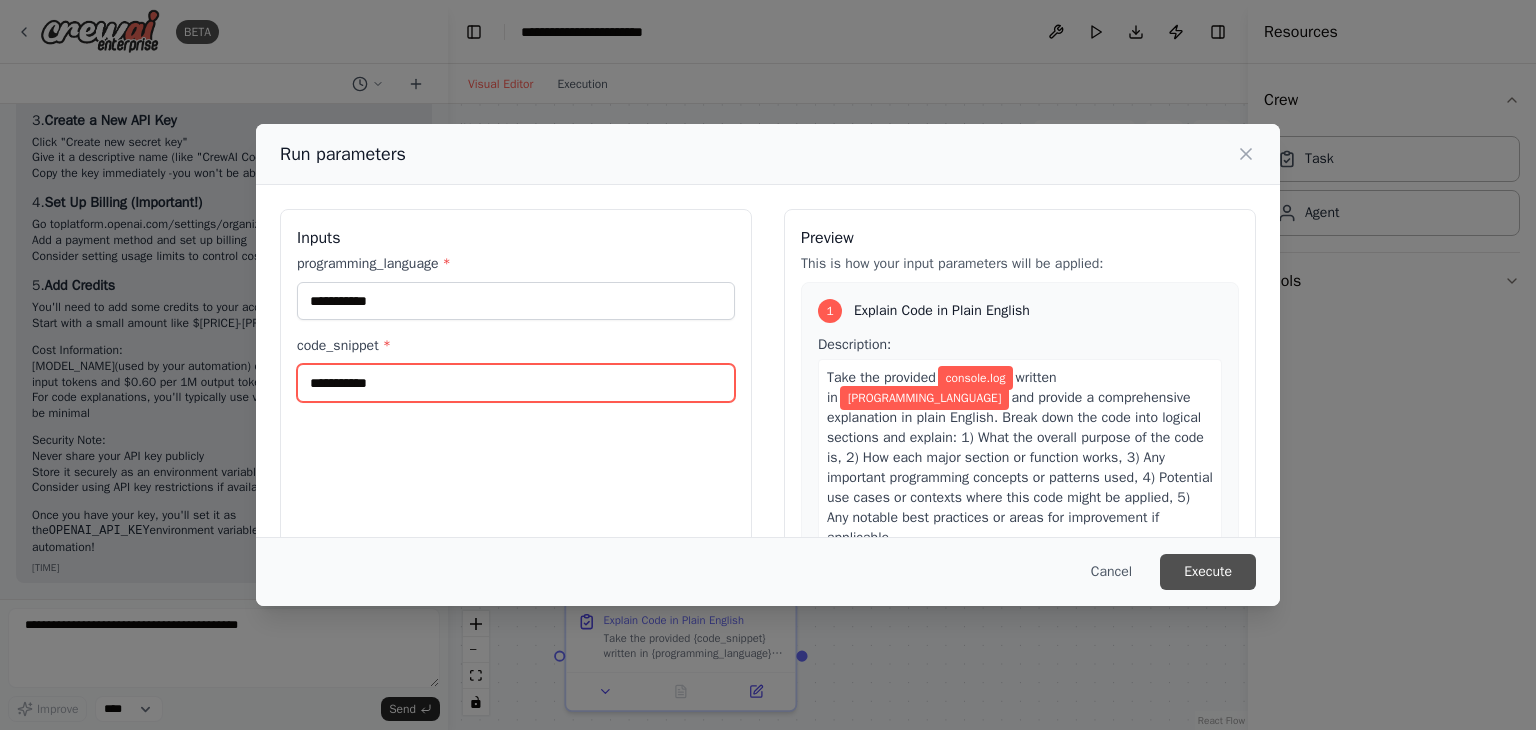type on "**********" 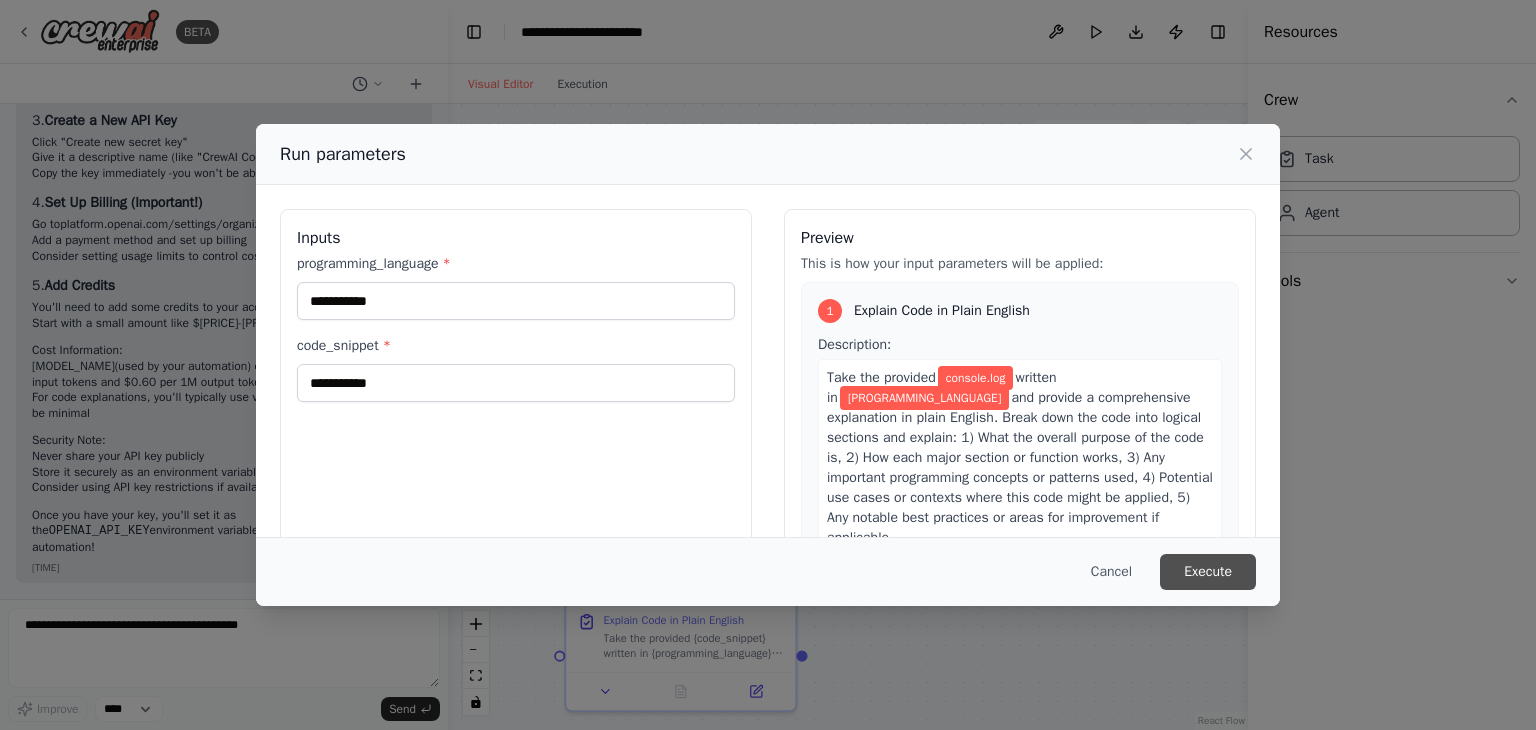 click on "Execute" at bounding box center [1208, 572] 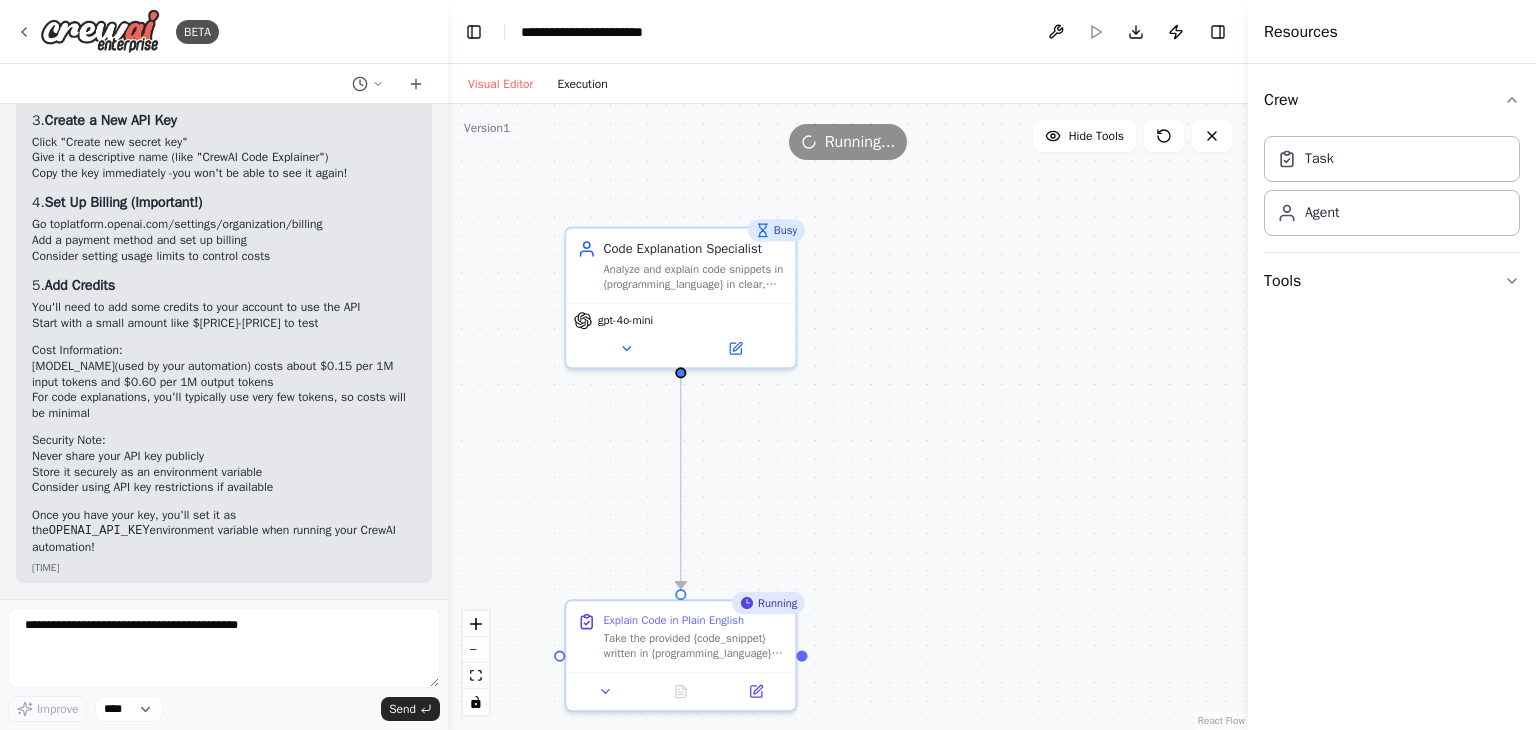 click on "Execution" at bounding box center (582, 84) 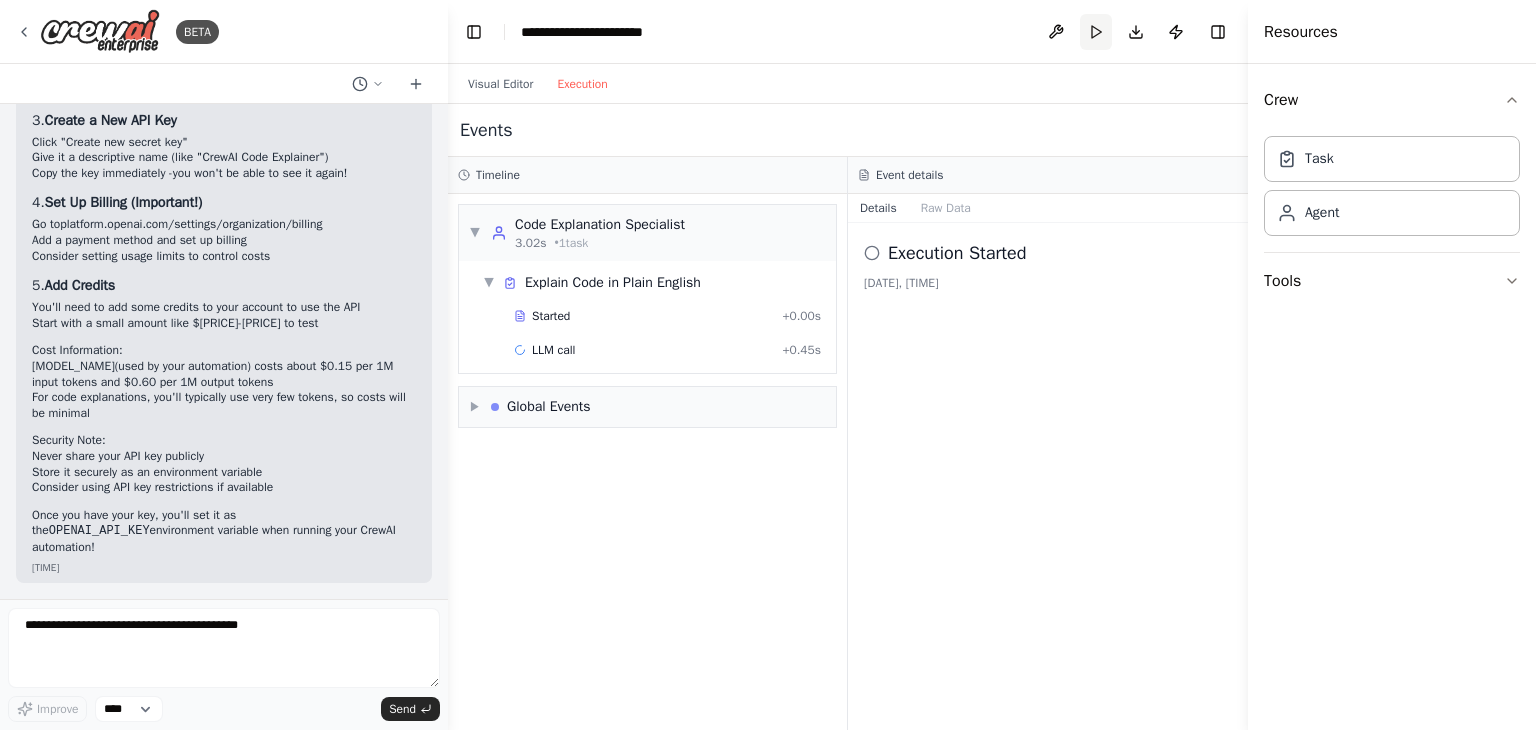 click on "Run" at bounding box center [1096, 32] 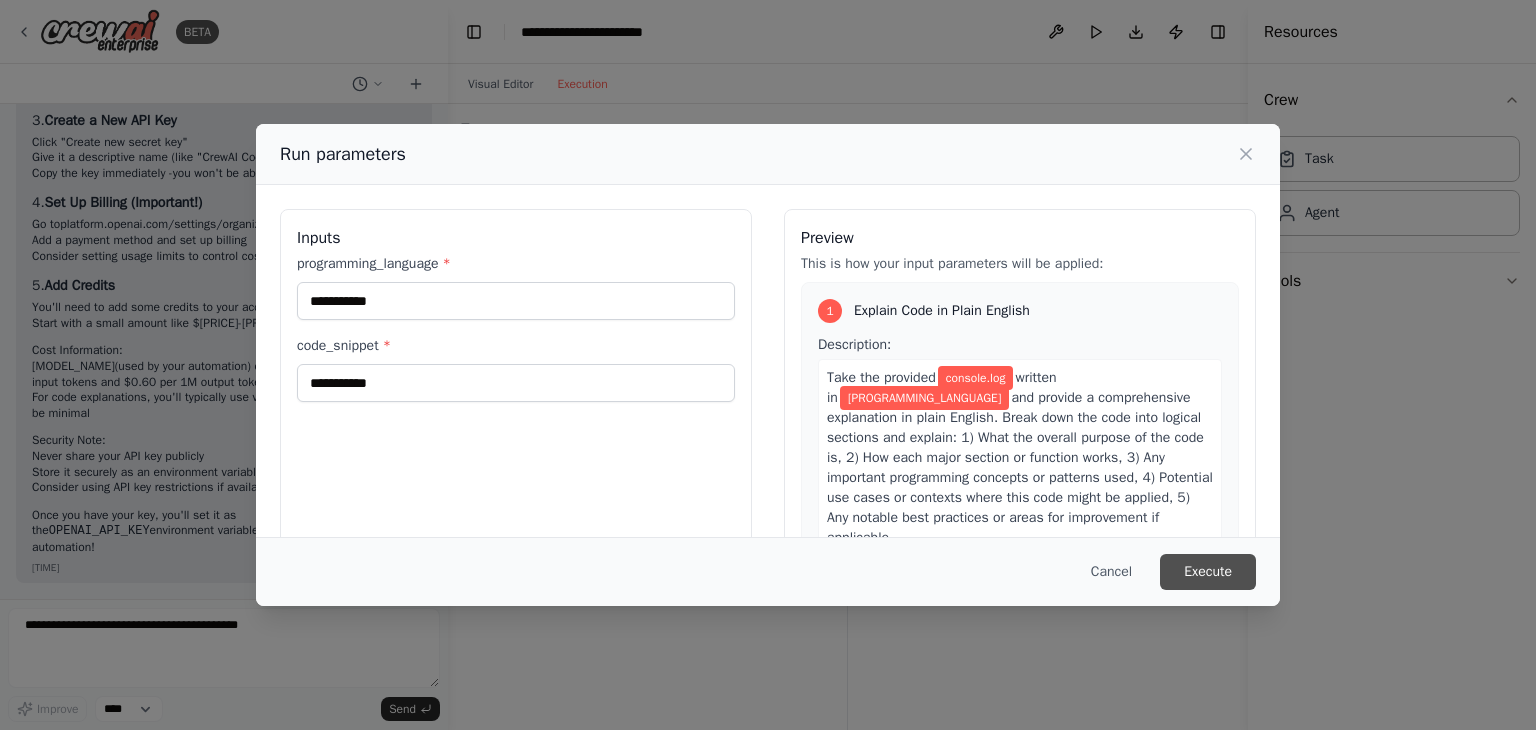 click on "Execute" at bounding box center (1208, 572) 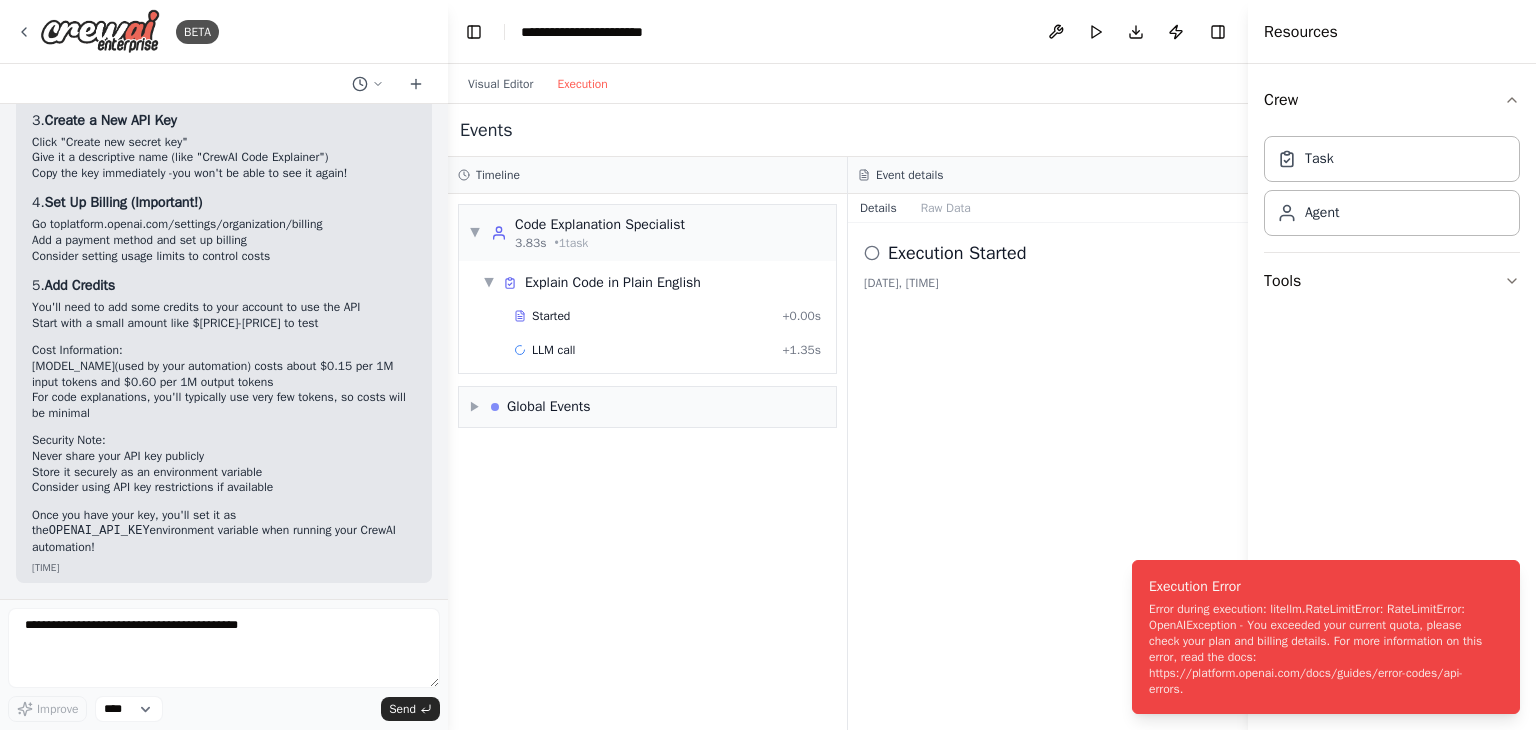 click on "Execution Started [DATE], [TIME]" at bounding box center (1048, 476) 